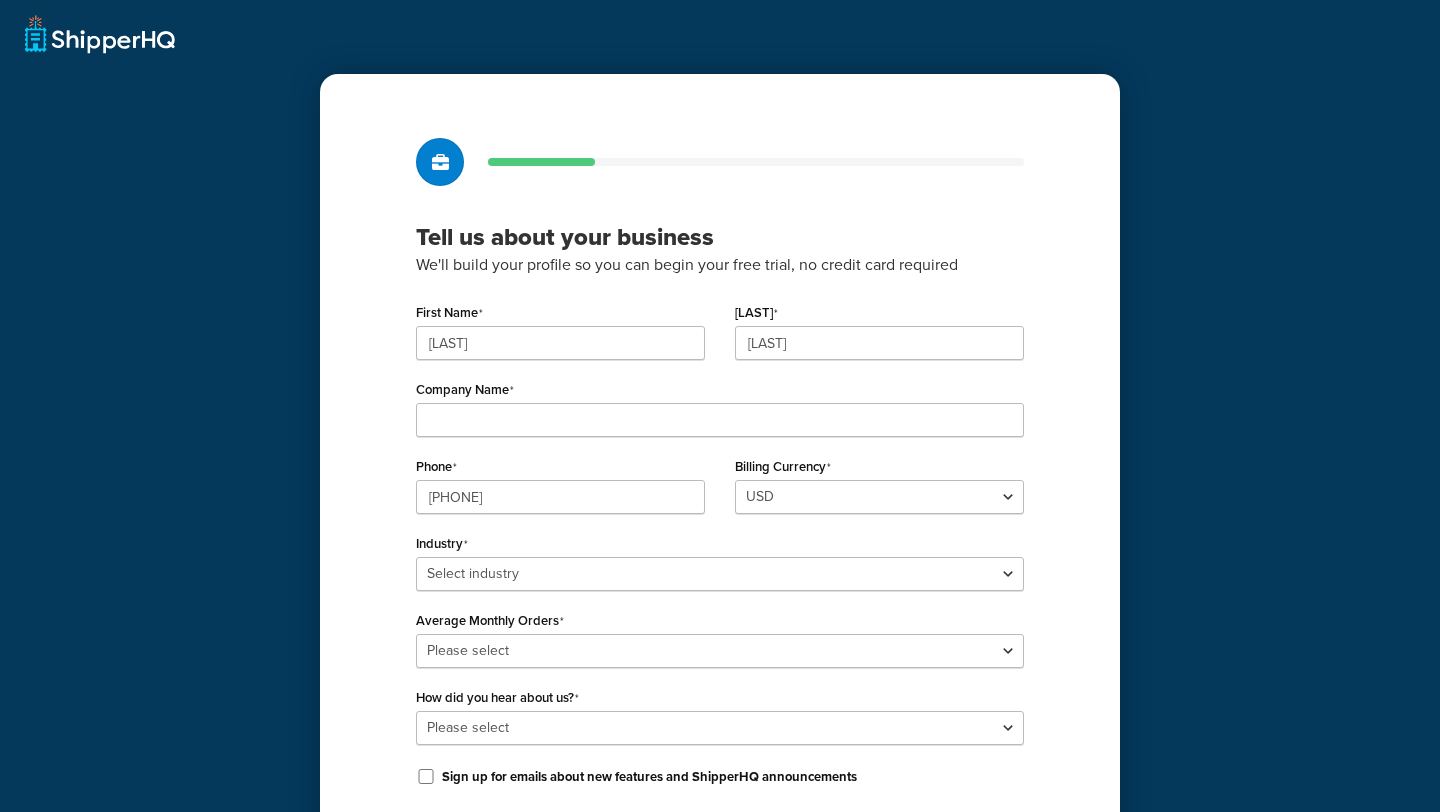 scroll, scrollTop: 0, scrollLeft: 0, axis: both 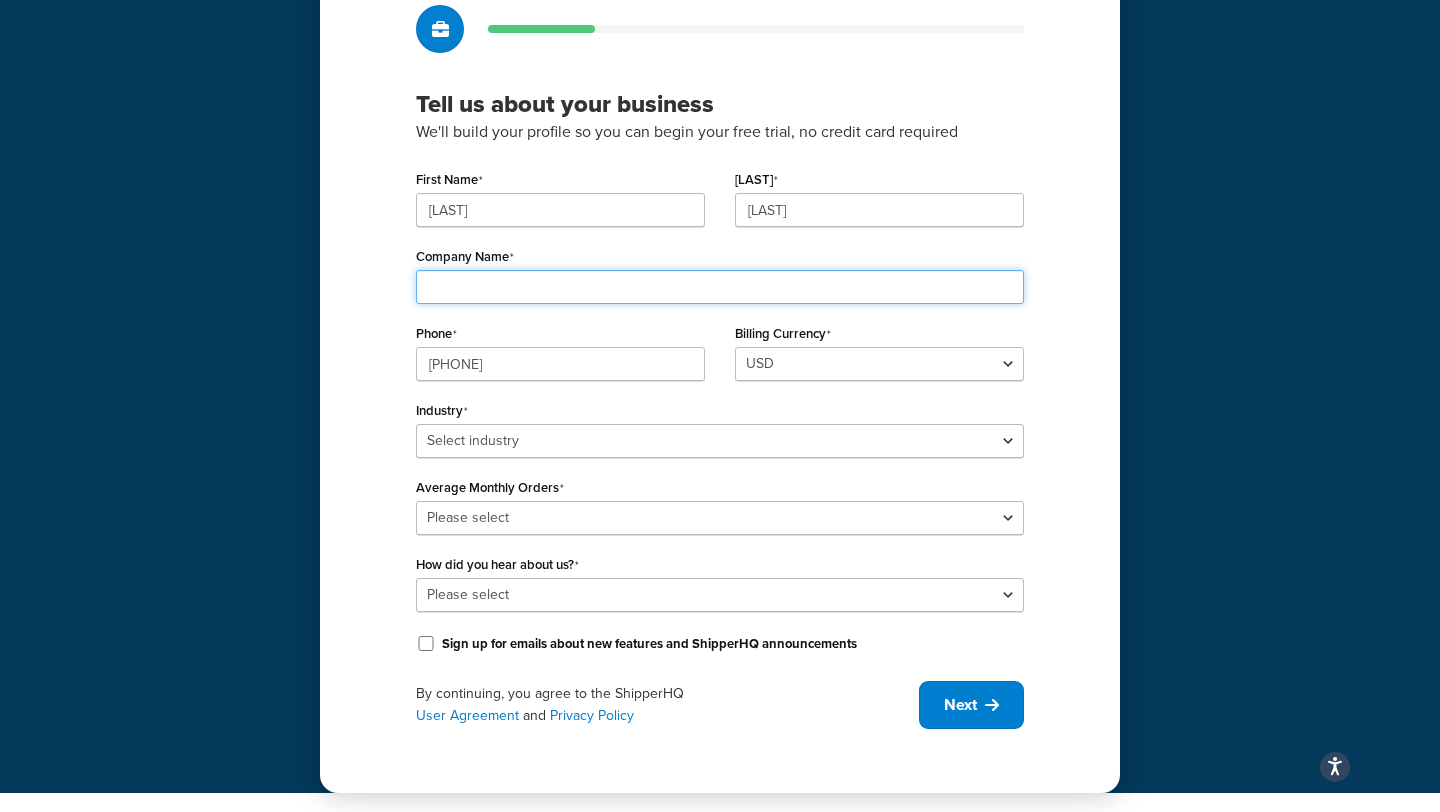 click on "Company Name" at bounding box center [720, 287] 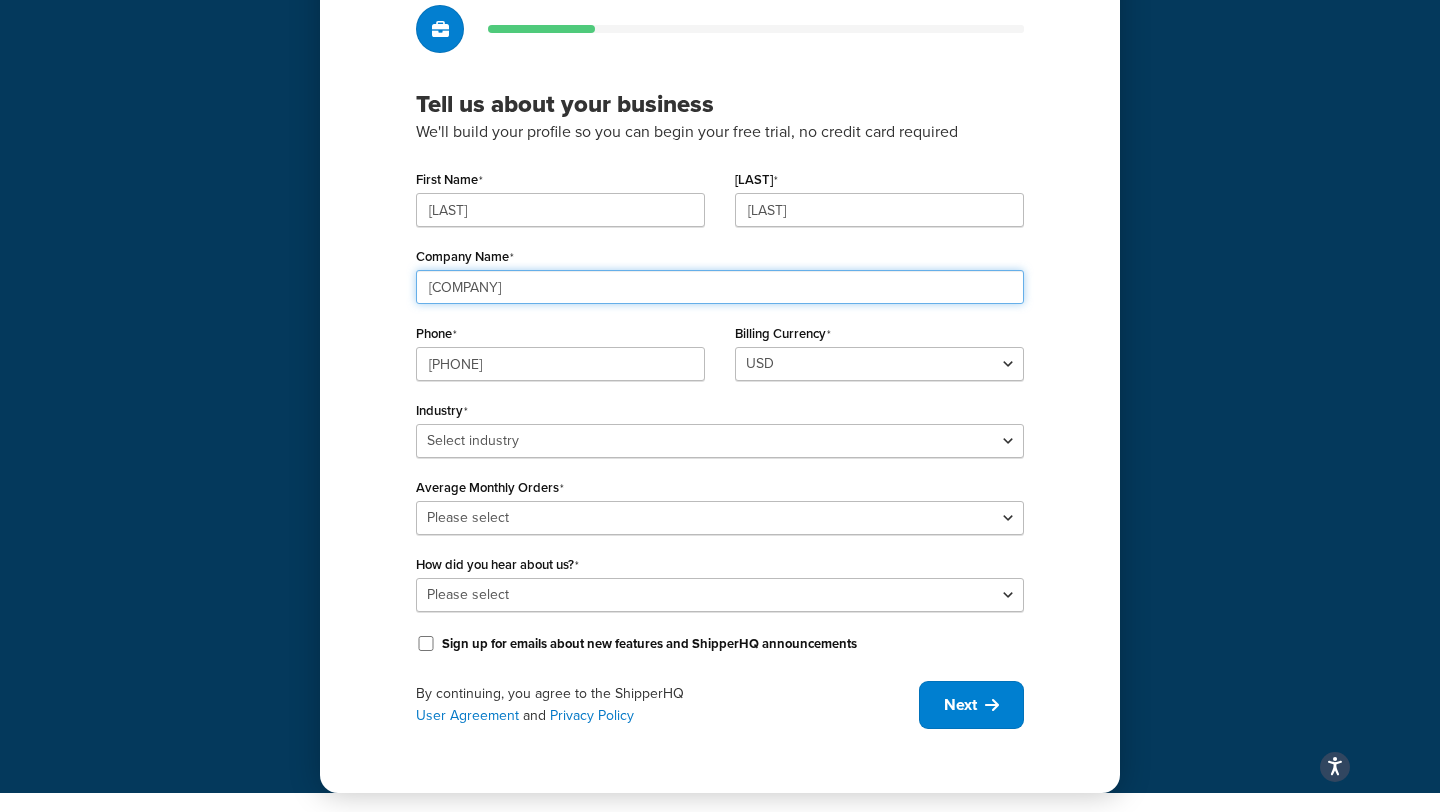 type on "[COMPANY]" 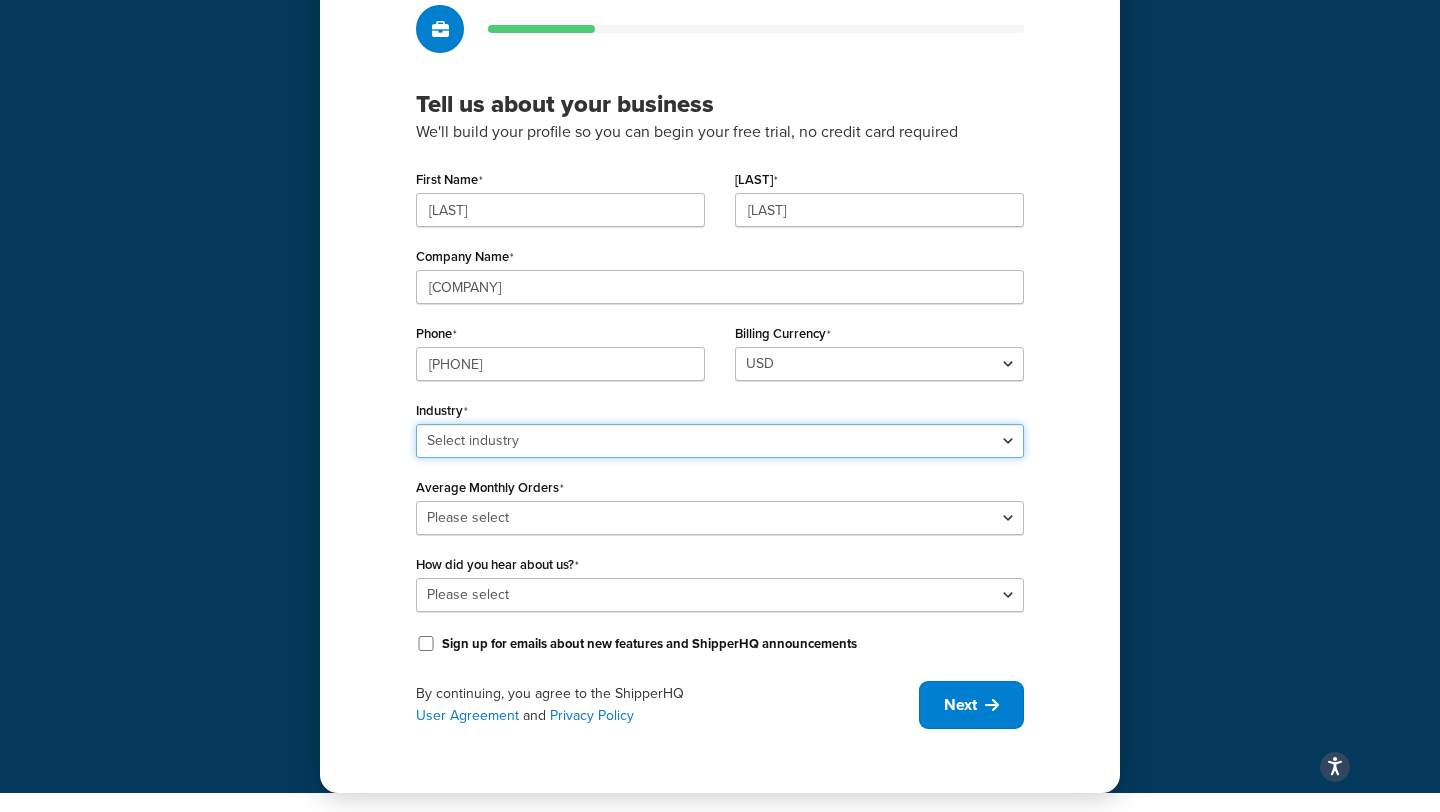 click on "Industry   Select industry  Automotive  Adult  Agriculture  Alcohol, Tobacco & CBD  Arts & Crafts  Baby  Books, Music & Entertainment  Business Equipment & Supplies  Chemical & Hazardous Materials  Computer & Electronics  Construction  Displays & Staging  Education  Fashion & Beauty  Food & Nutrition  Gym & Fitness  Home & Garden  Machinery & Manufacturing  Medical & Pharmacy  Pet Supplies & Live Animals  Restaurant & Catering Equipment  Sporting Goods & Recreation  Toys, Games, Hobbies & Party  Wholesale  Other" at bounding box center [720, 427] 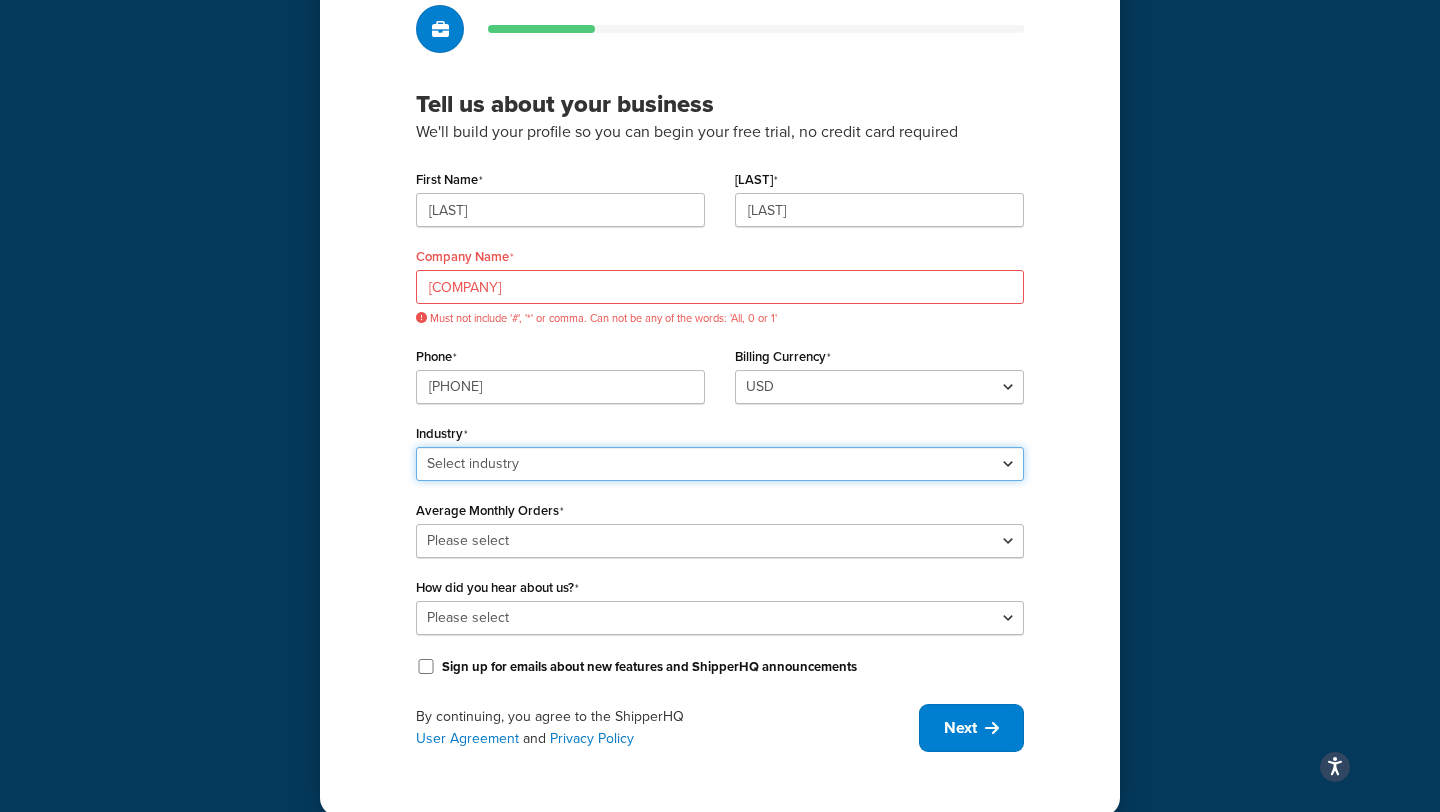 select on "22" 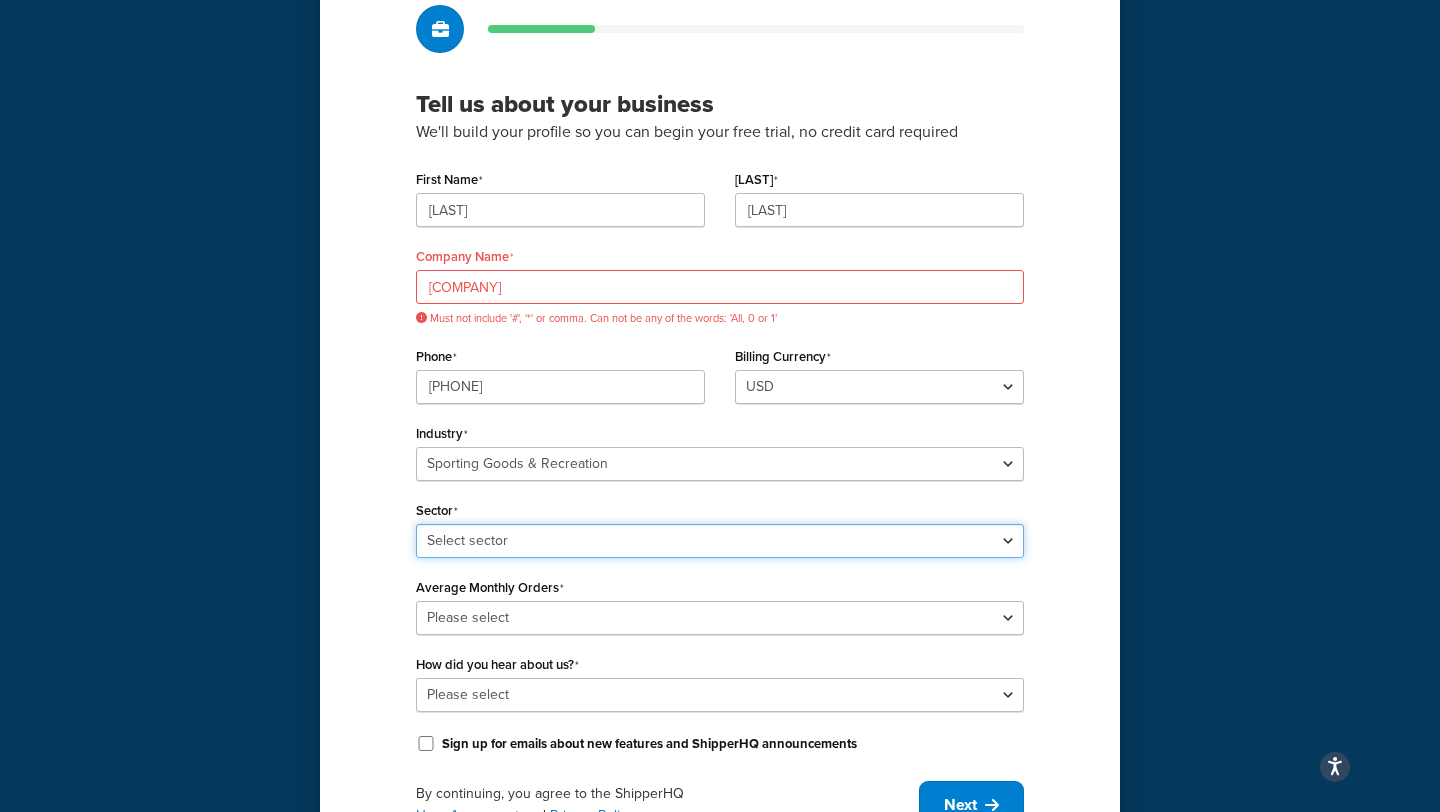 click on "Select sector  Boating & Marine Equipment  Camping & Outdoor Equipment  Hunting & Firearms  Sports Equipment" at bounding box center (720, 541) 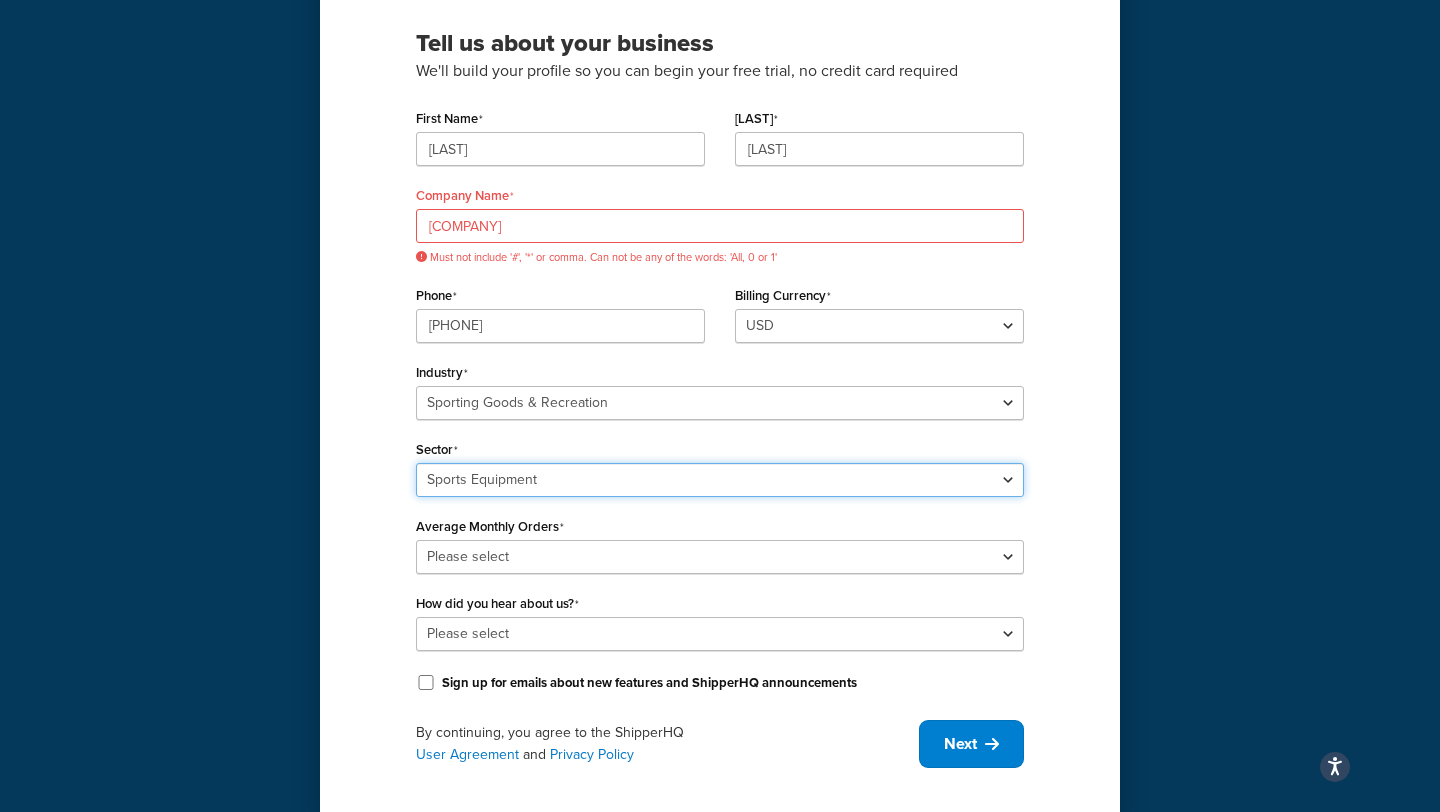 scroll, scrollTop: 234, scrollLeft: 0, axis: vertical 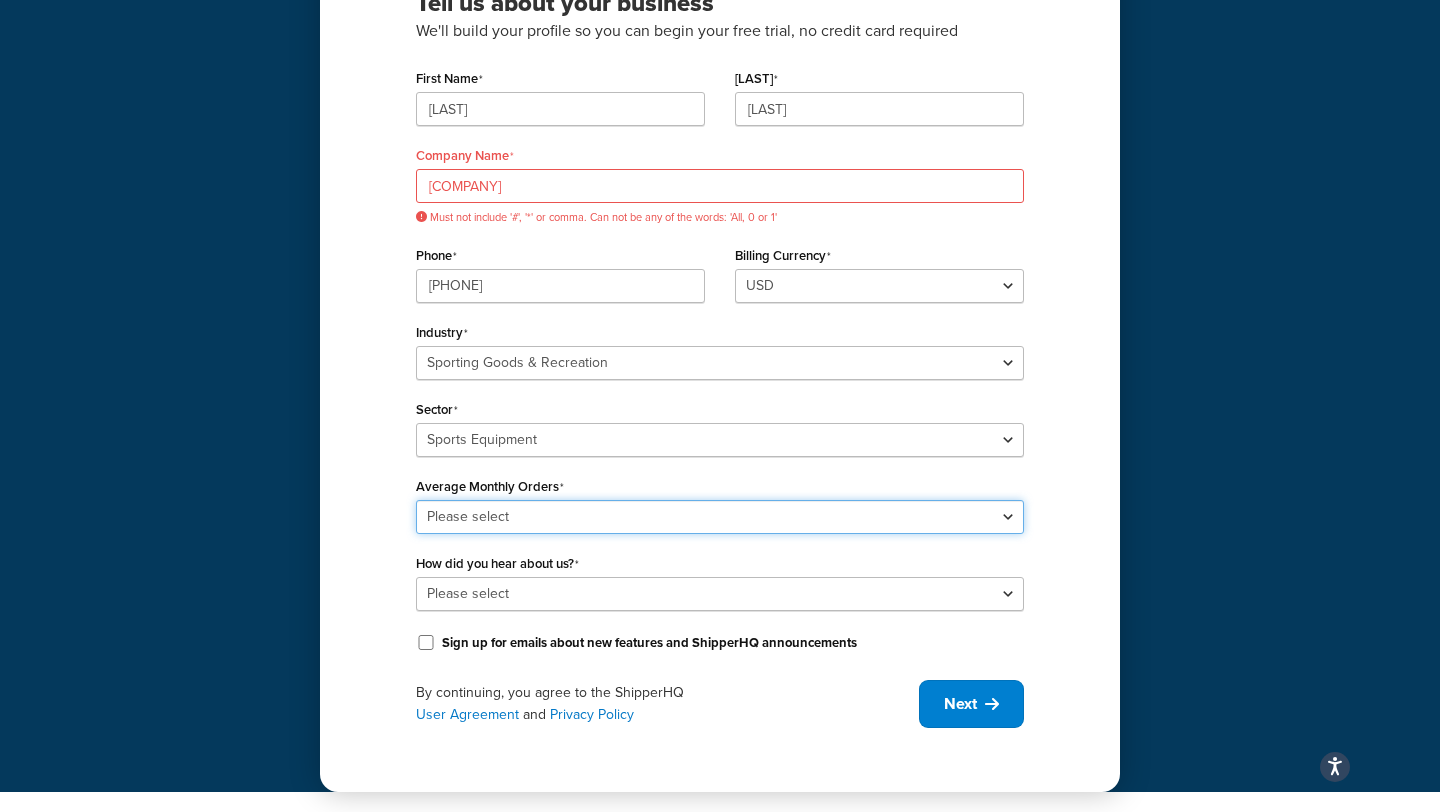 click on "Please select  0-500  501-1,000  1,001-10,000  10,001-20,000  Over 20,000" at bounding box center (720, 517) 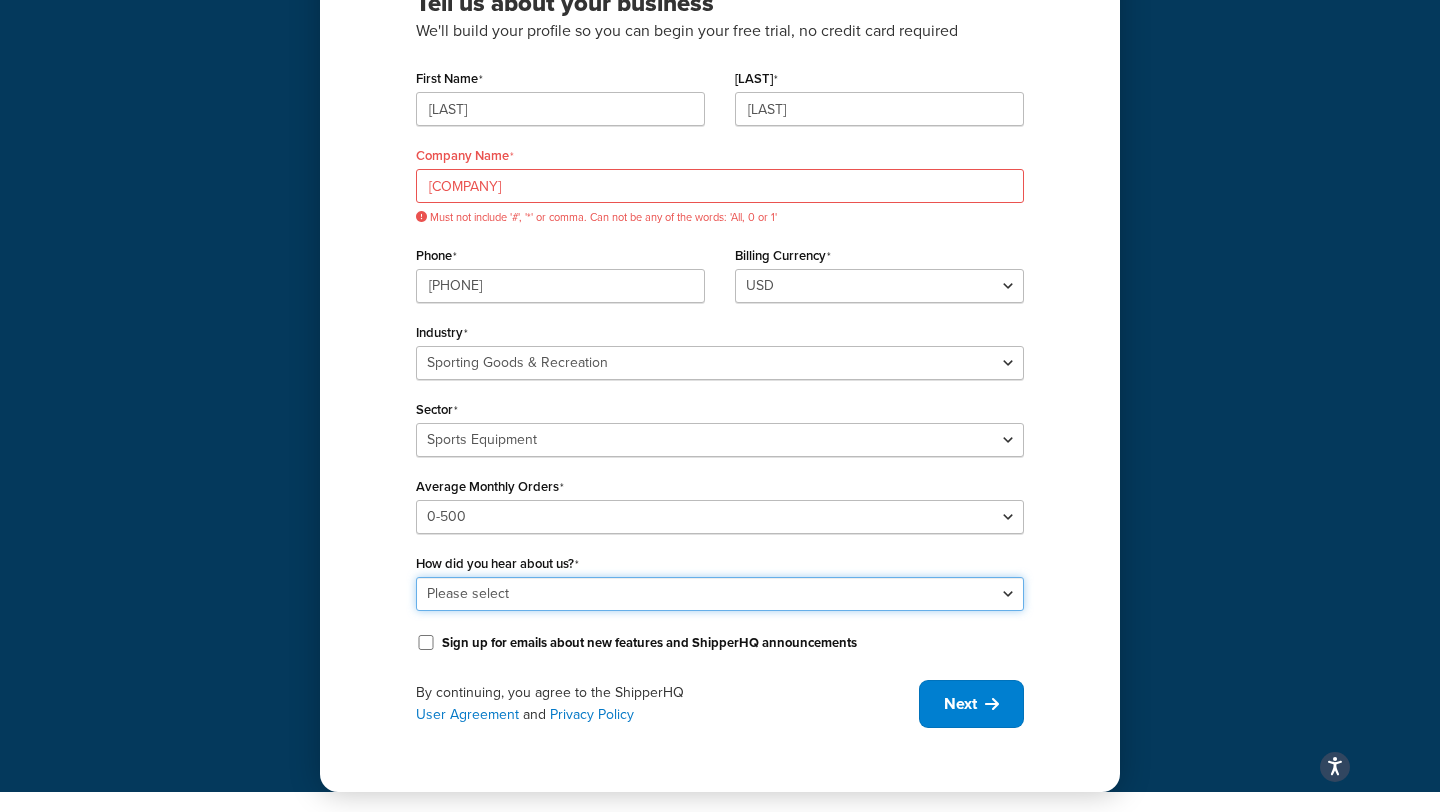 click on "Please select  Online Search  App Store or Marketplace Listing  Referred by Agency  Social Media  Industry Event or Meetup  Blog Post  Community Forum  Software Review Site  AI Recommendation  Other" at bounding box center (720, 594) 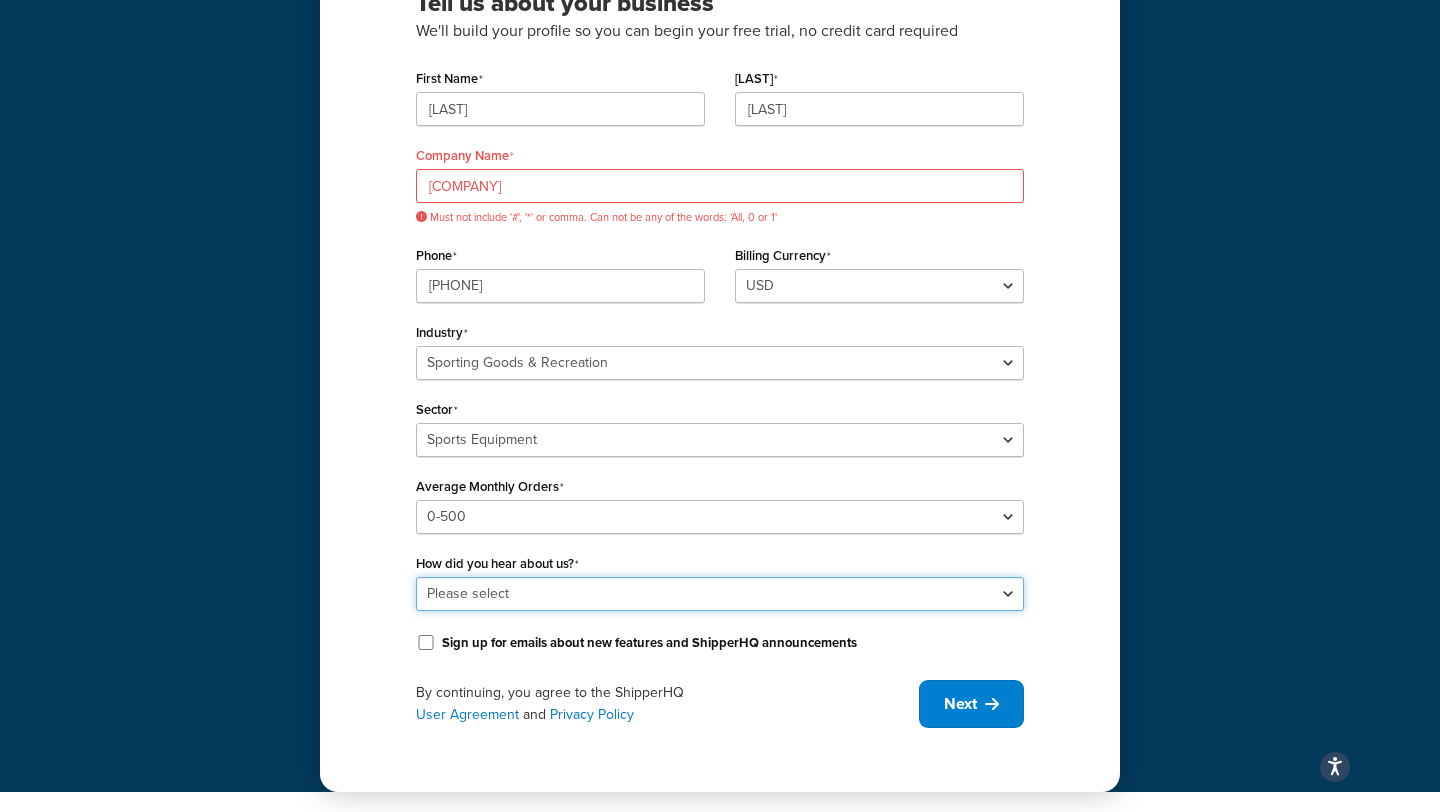 select on "1" 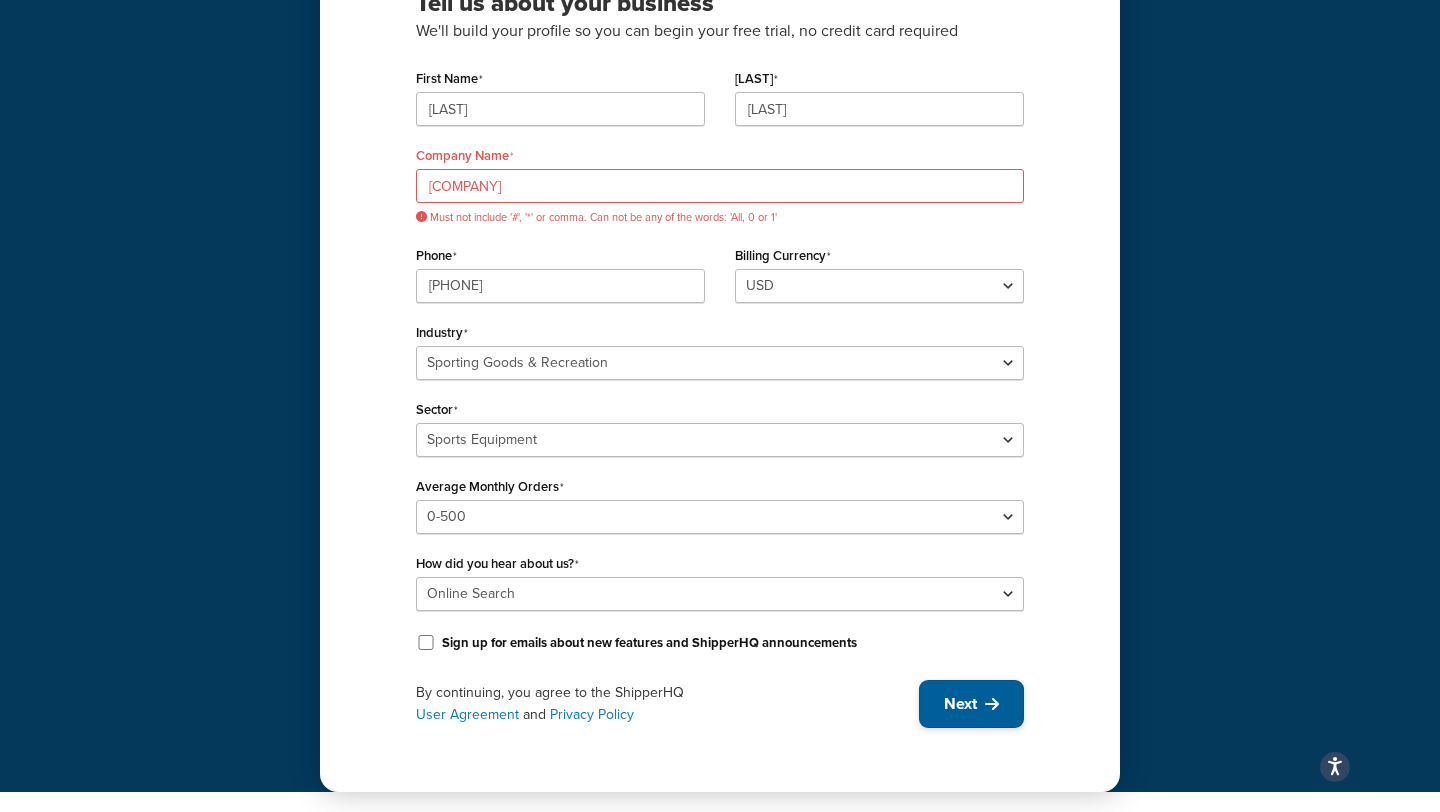 click on "Next" at bounding box center (960, 704) 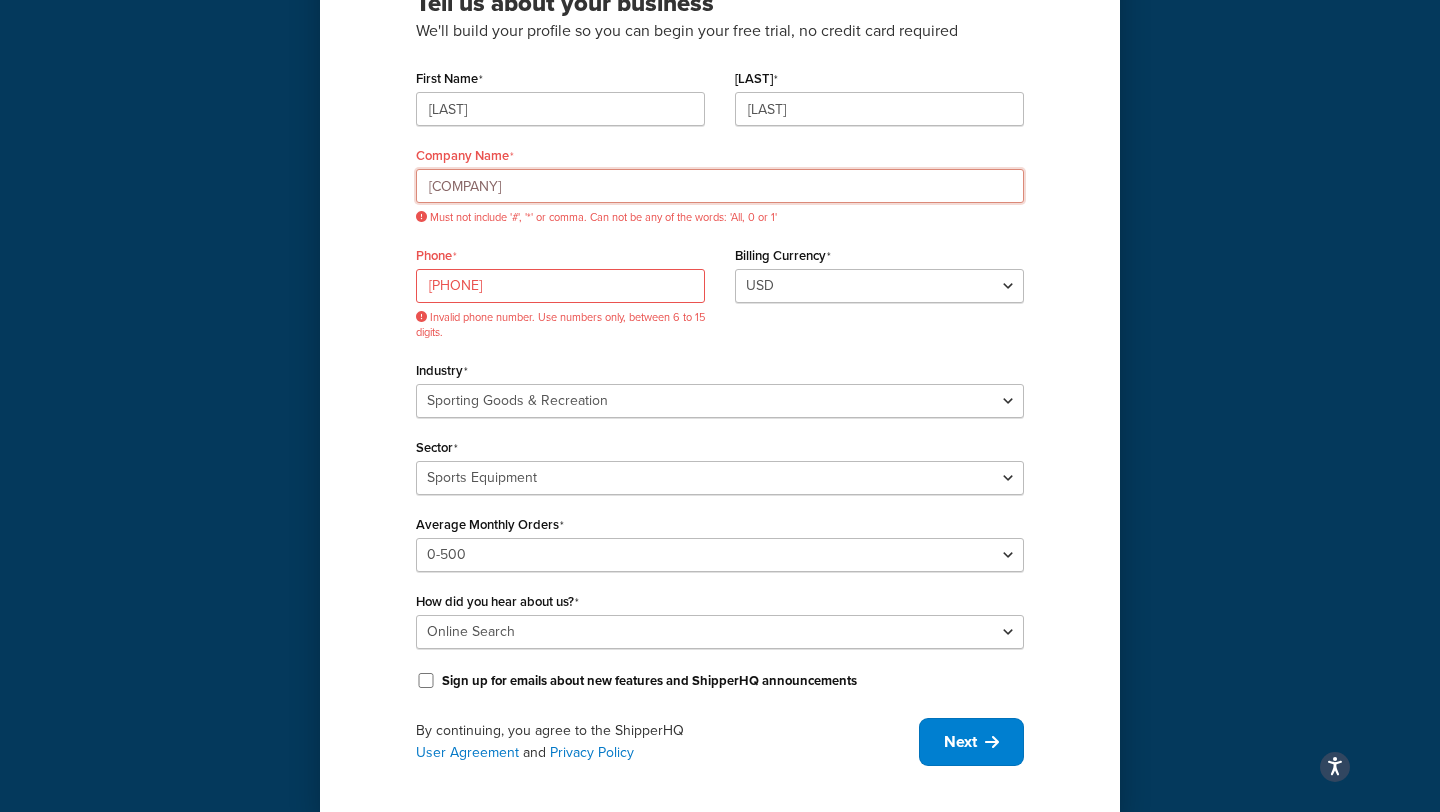 click on "[COMPANY]" at bounding box center [720, 186] 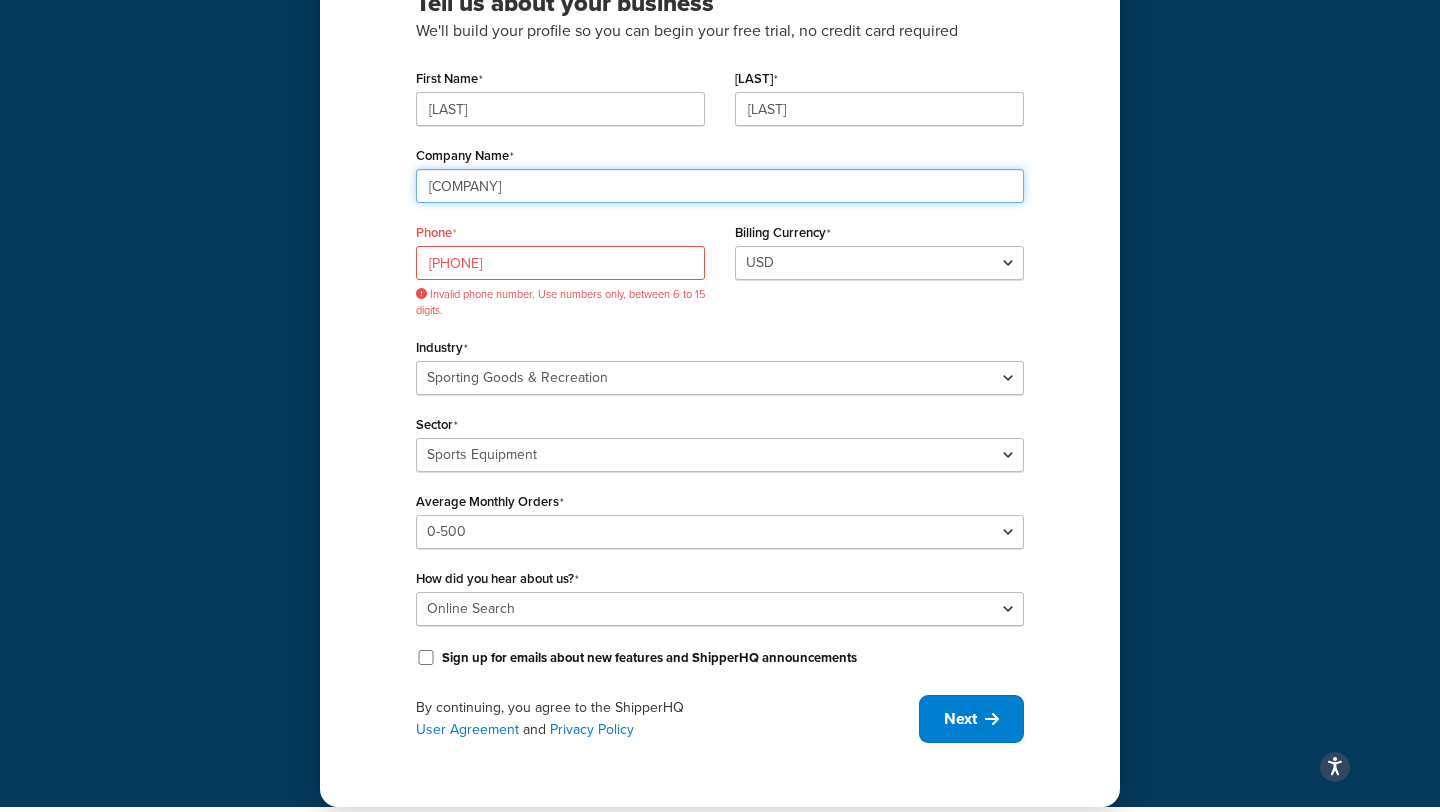 type on "[COMPANY]" 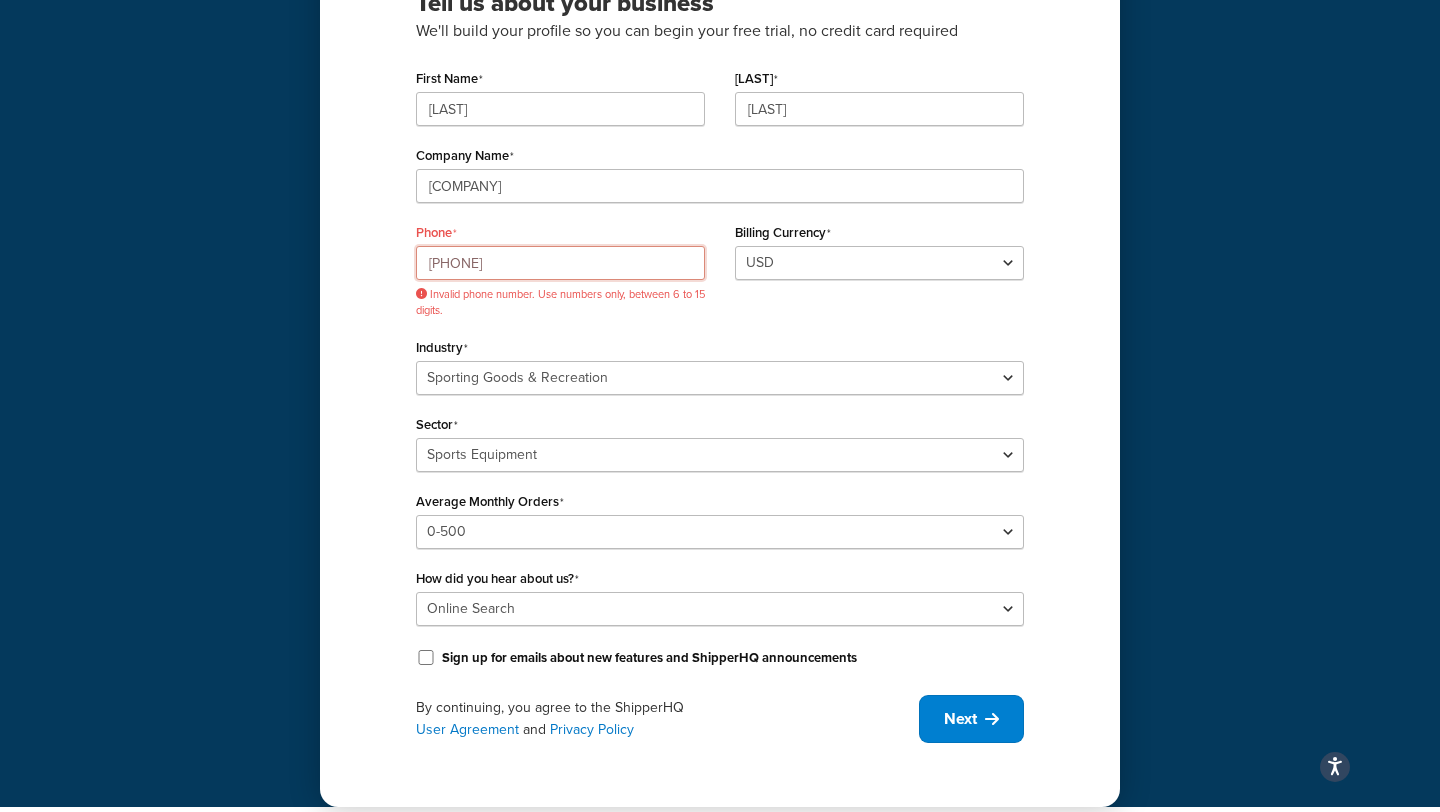 click on "[PHONE]" at bounding box center [560, 263] 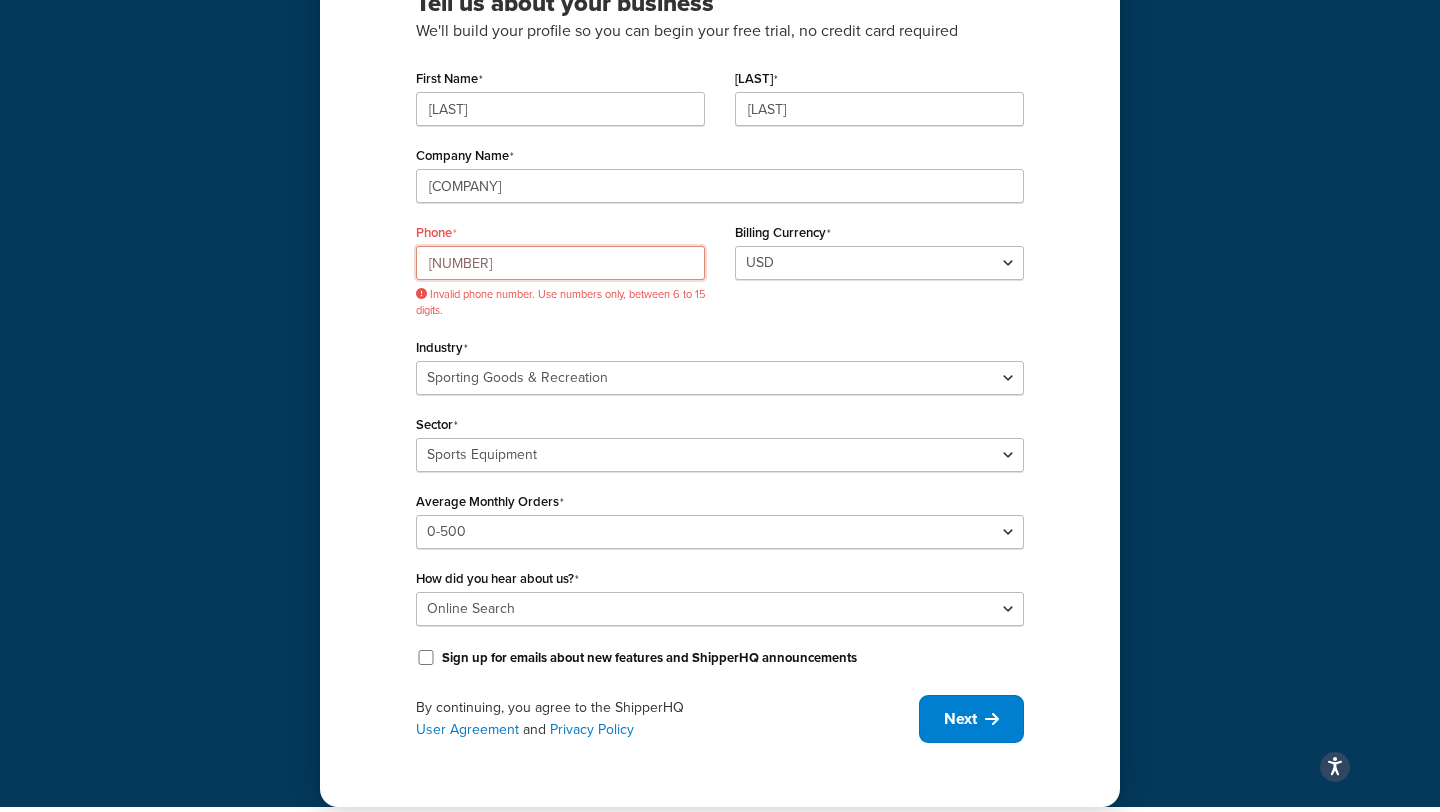 scroll, scrollTop: 211, scrollLeft: 0, axis: vertical 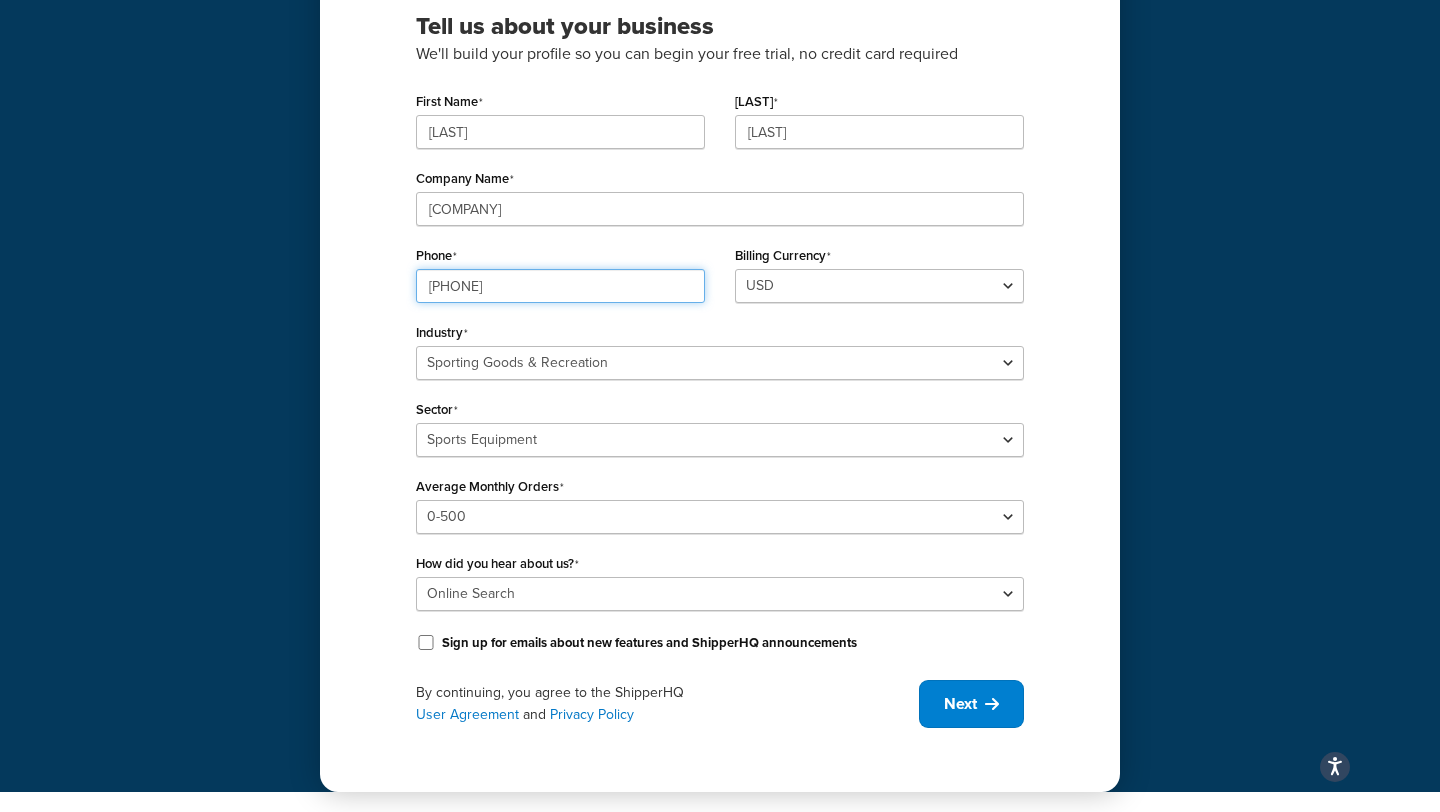 type on "[PHONE]" 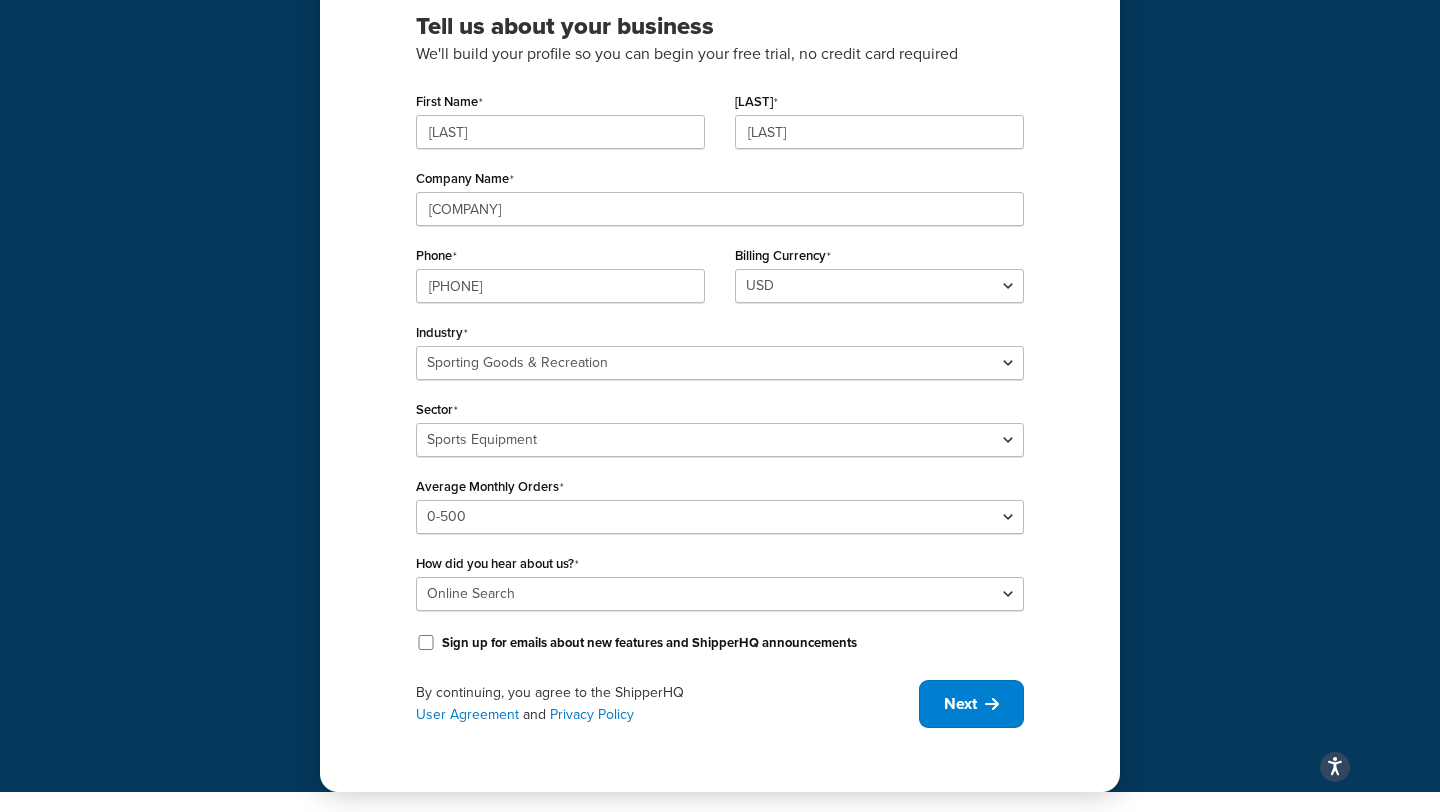 drag, startPoint x: 49, startPoint y: 236, endPoint x: 424, endPoint y: 472, distance: 443.08127 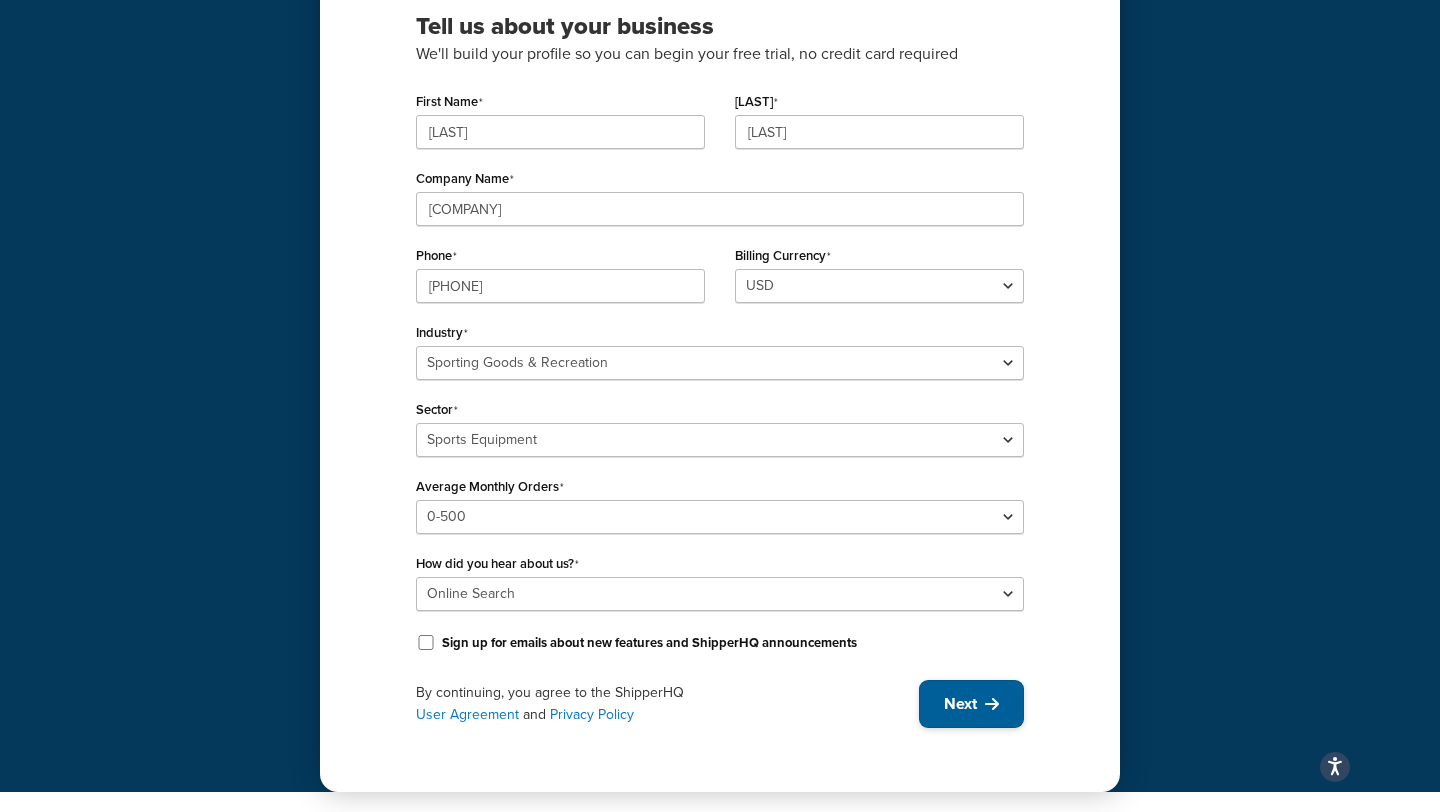 click at bounding box center [992, 704] 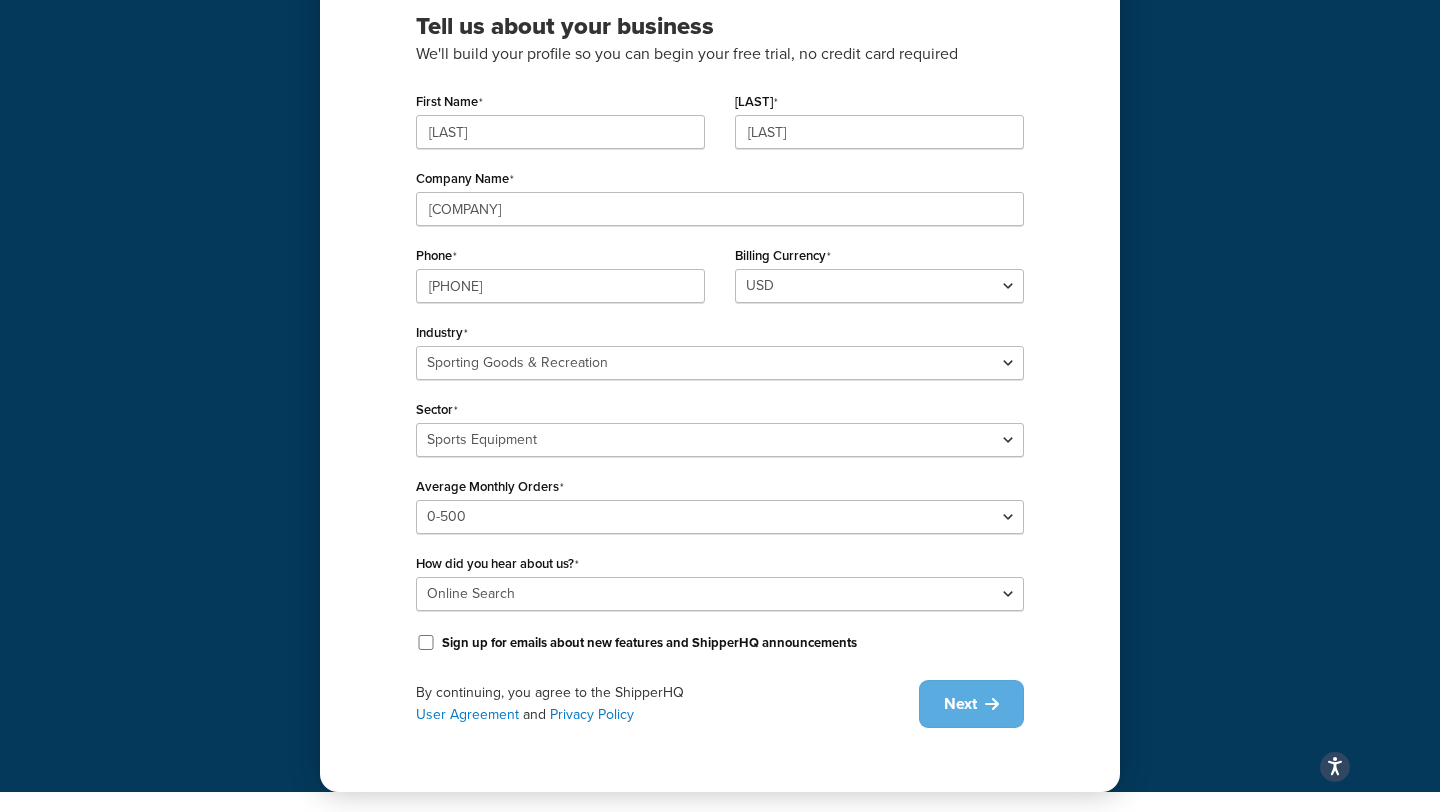 scroll, scrollTop: 0, scrollLeft: 0, axis: both 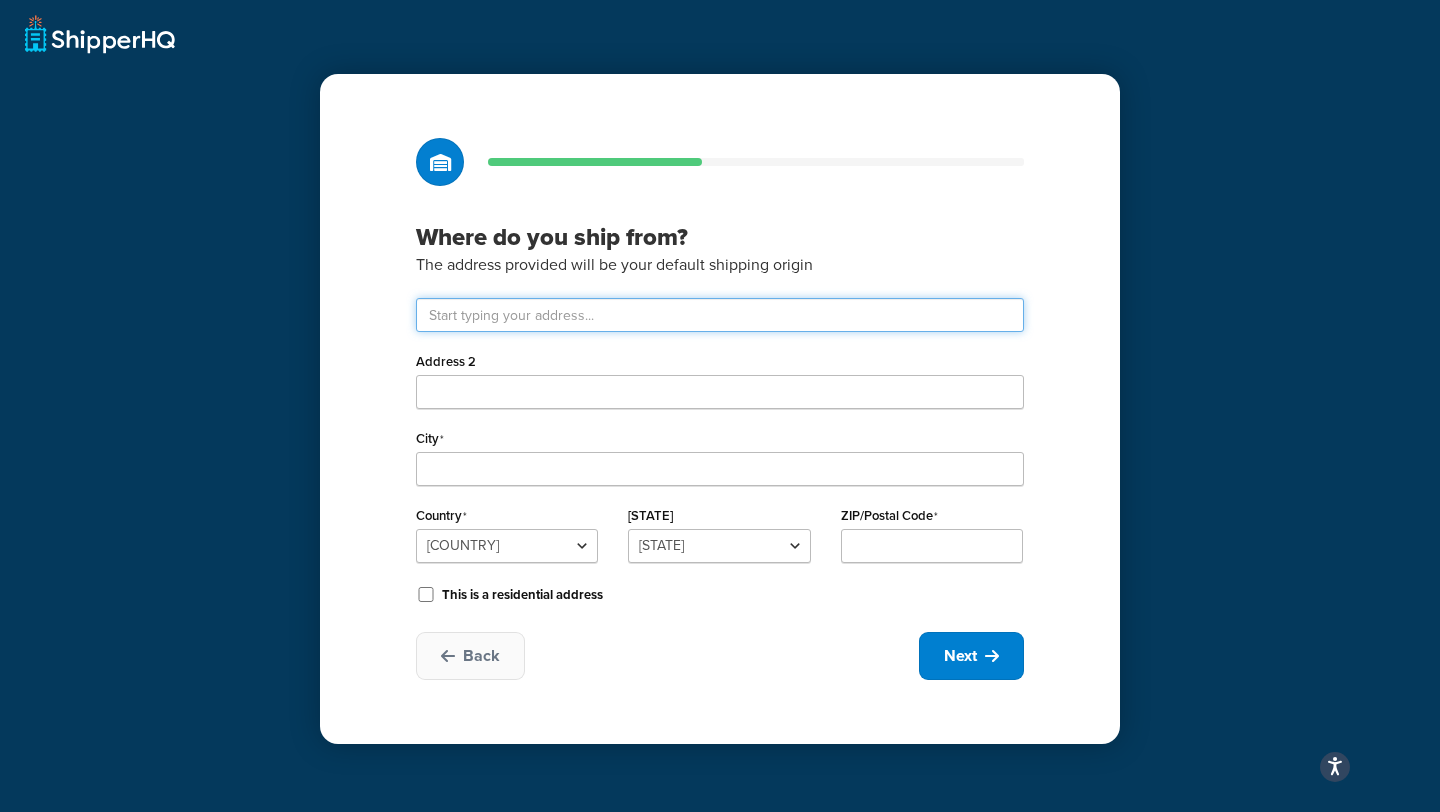 click at bounding box center [720, 315] 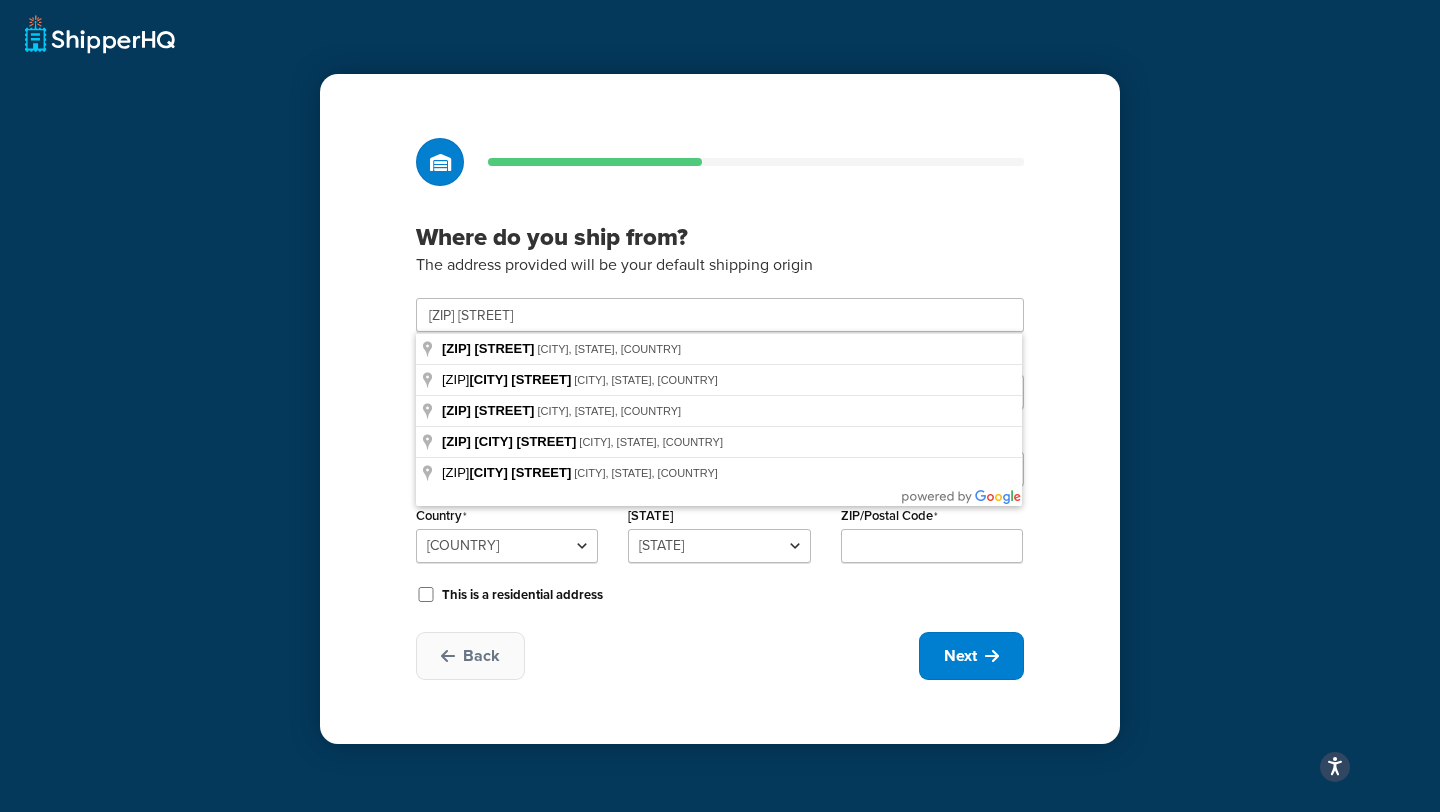 type on "[ZIP] [STREET]" 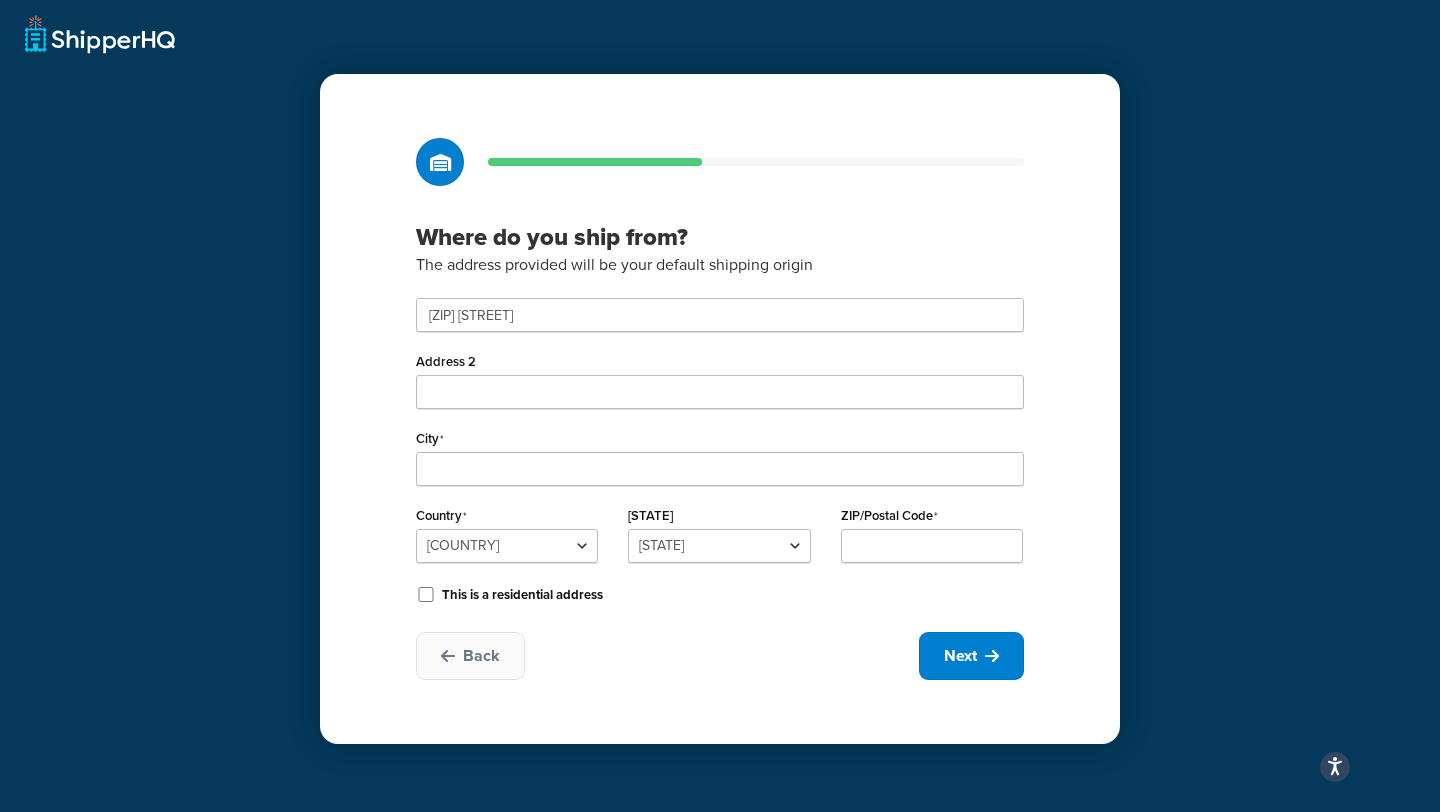 type on "[CITY]" 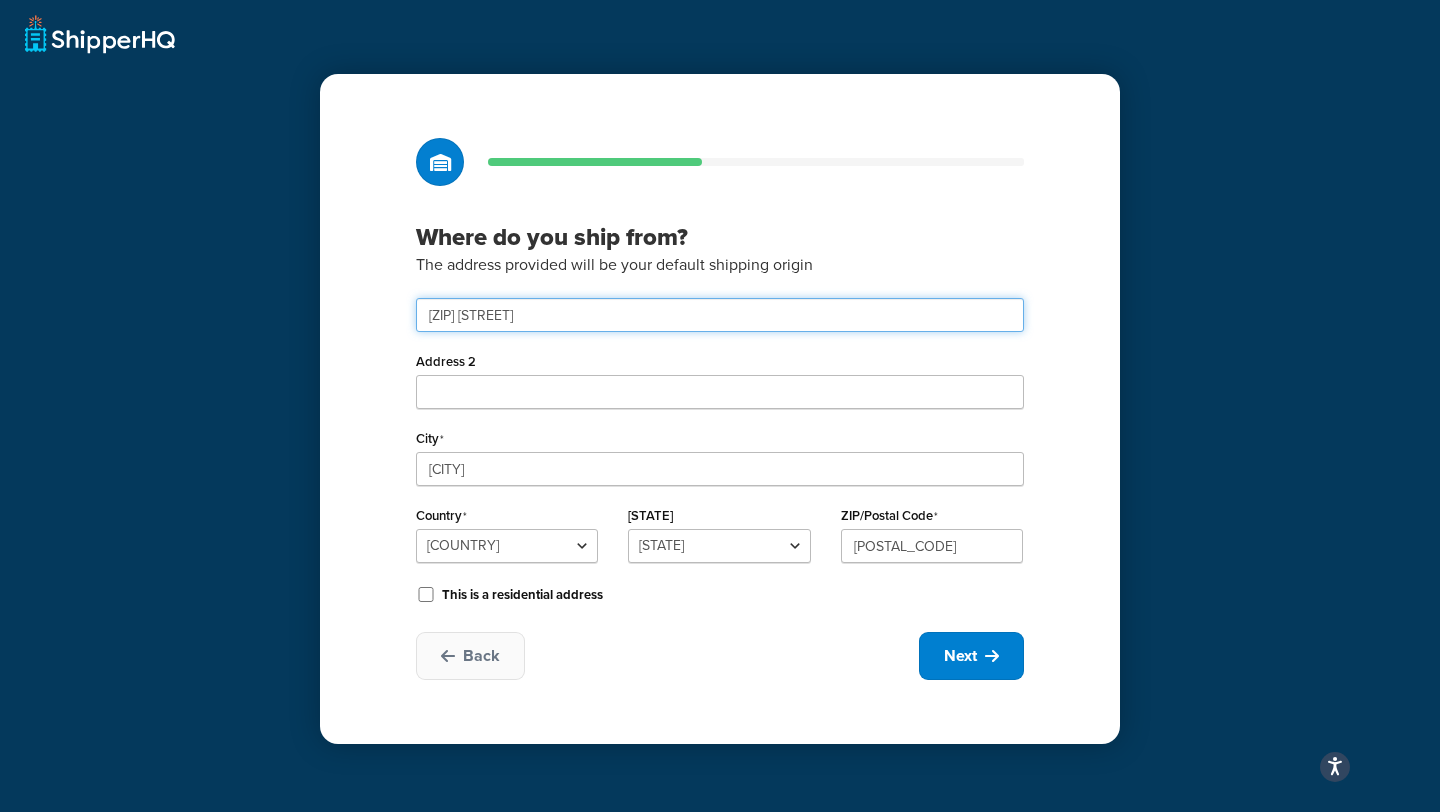 click on "[ZIP] [STREET]" at bounding box center (720, 315) 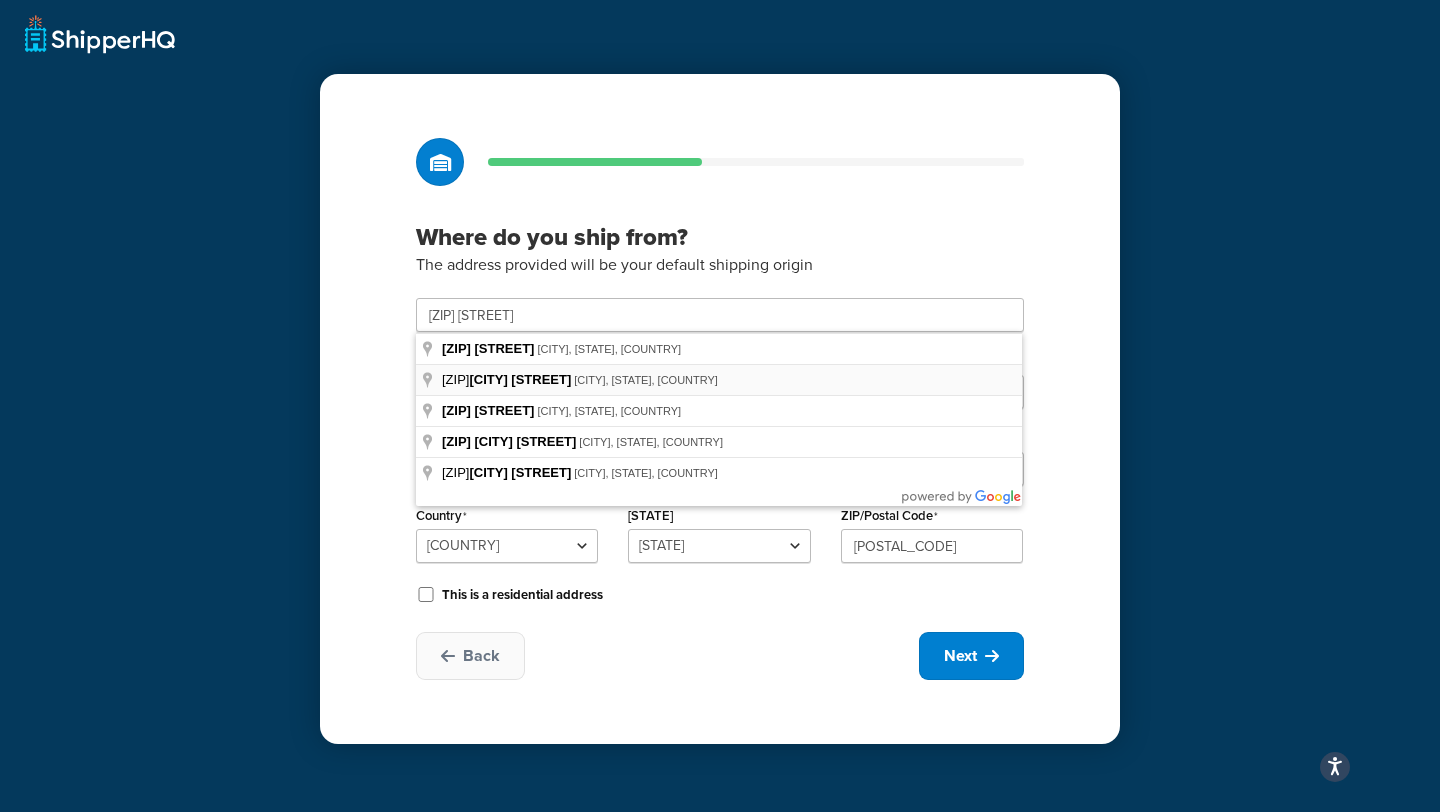 type on "[CITY] [STREET]" 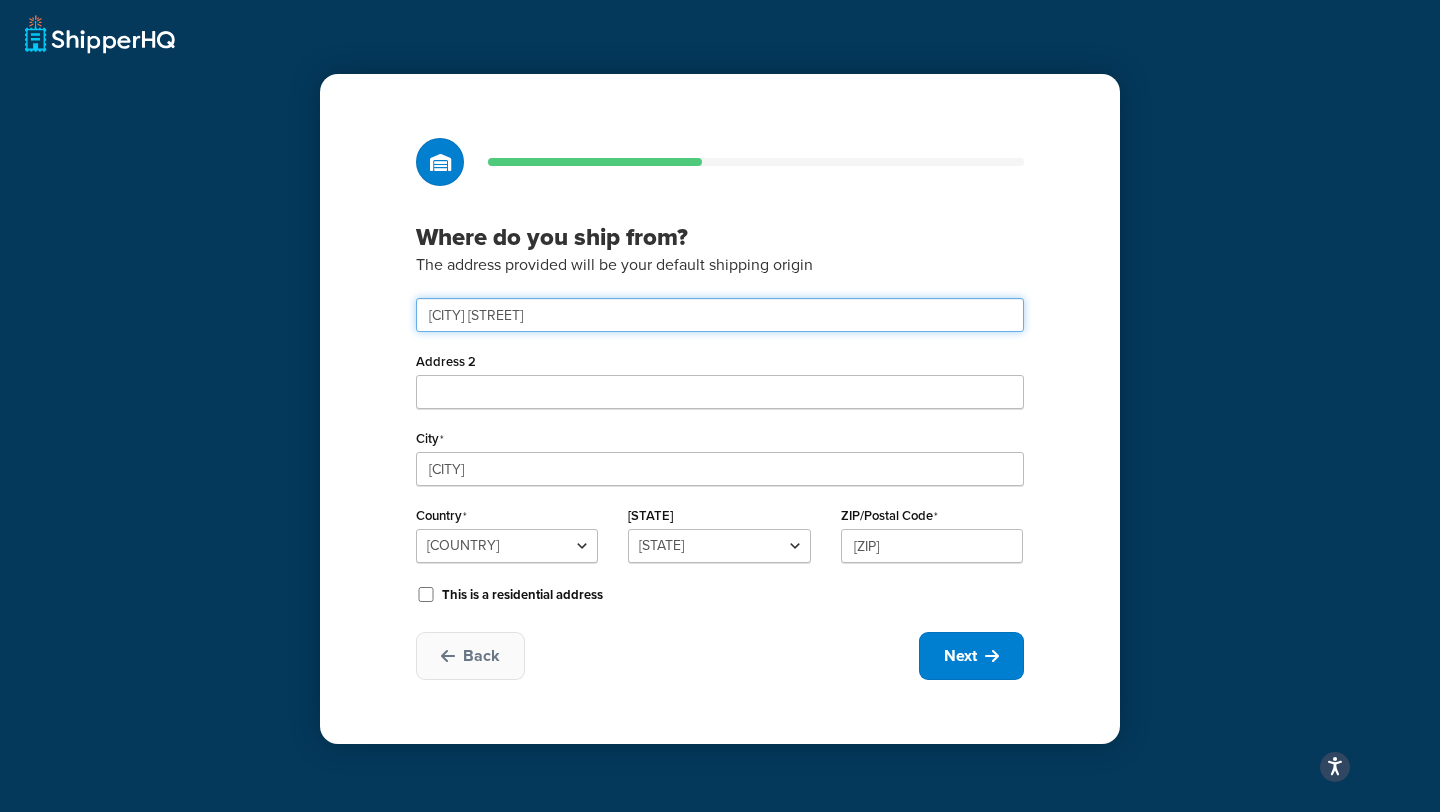 click on "[CITY] [STREET]" at bounding box center [720, 315] 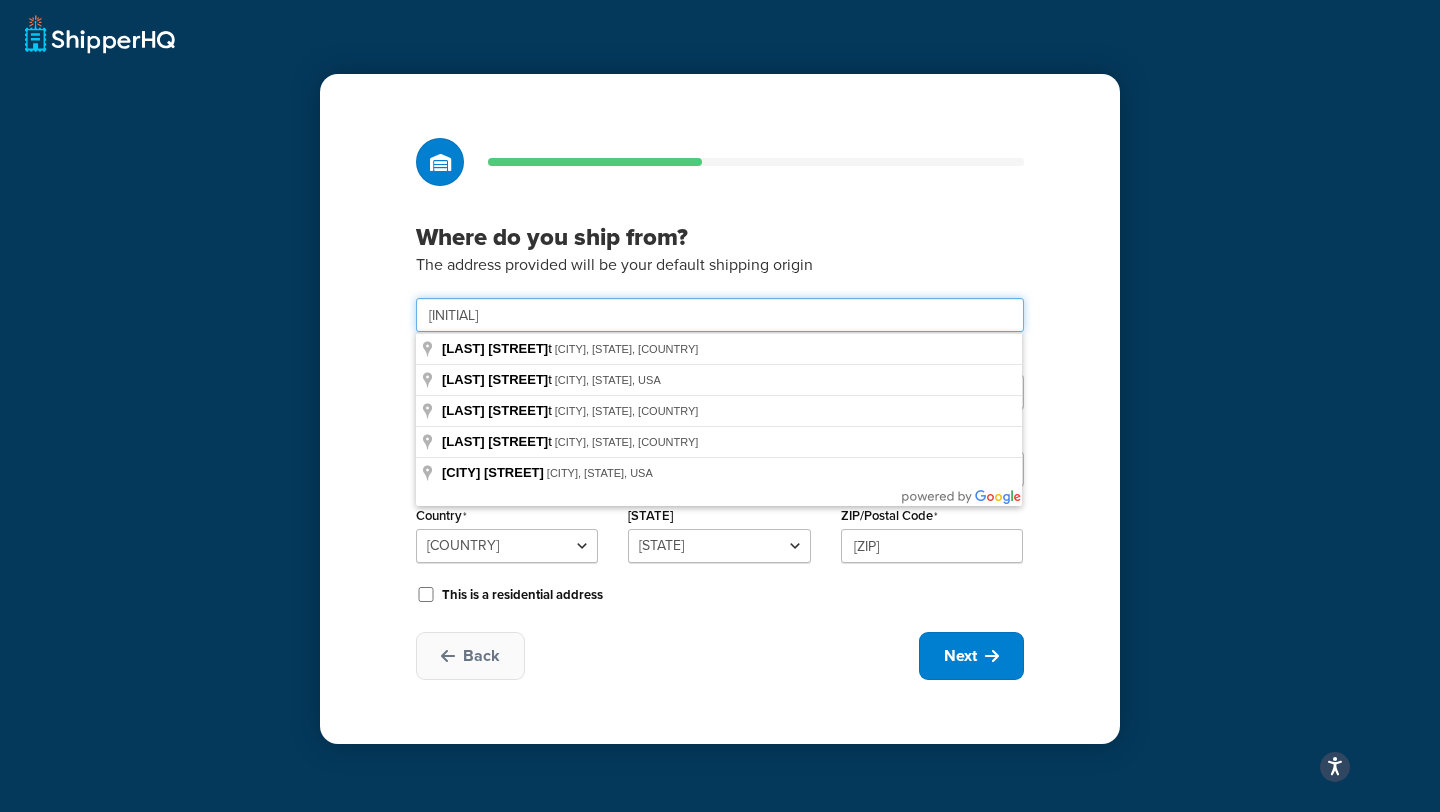 type on "S" 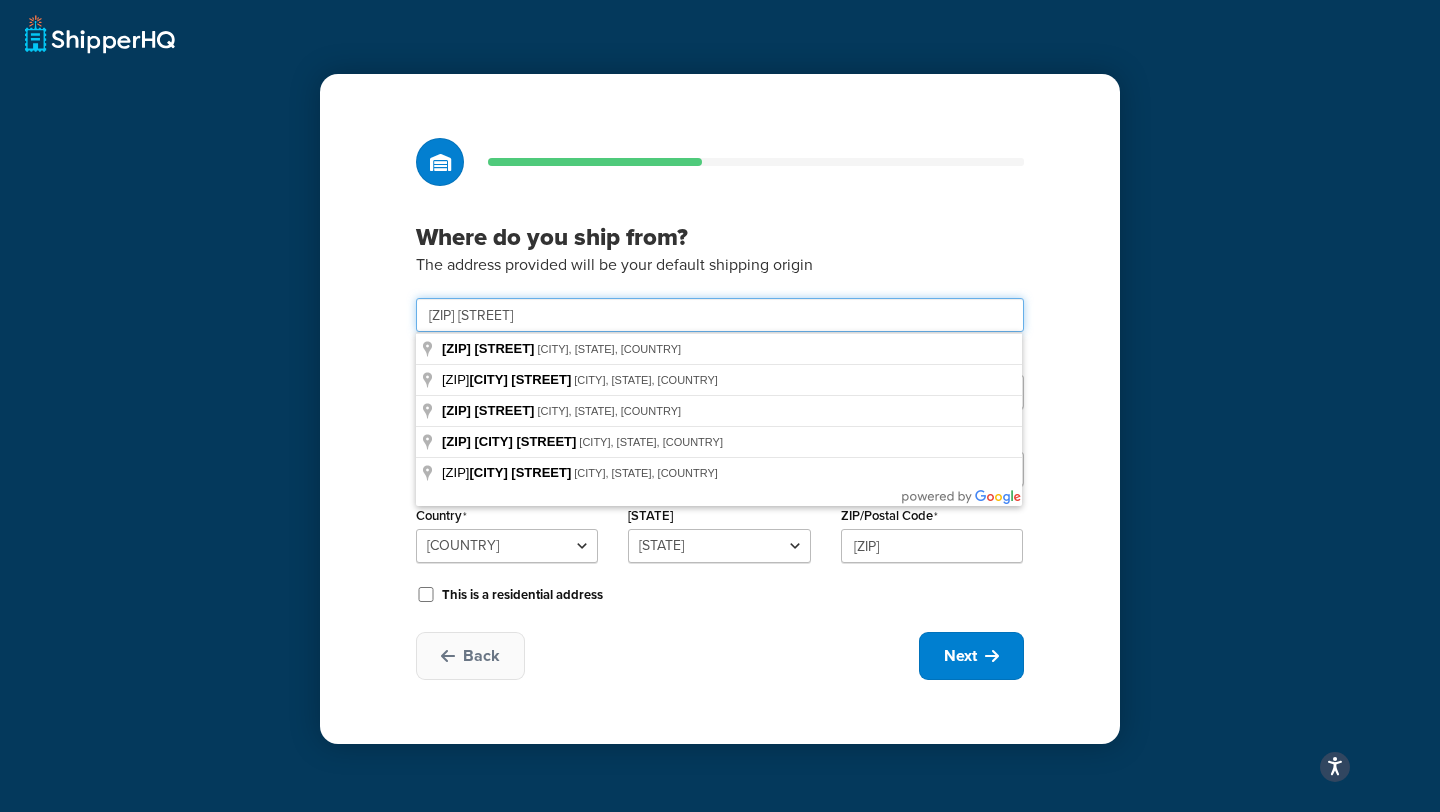 type on "[ZIP] [STREET]" 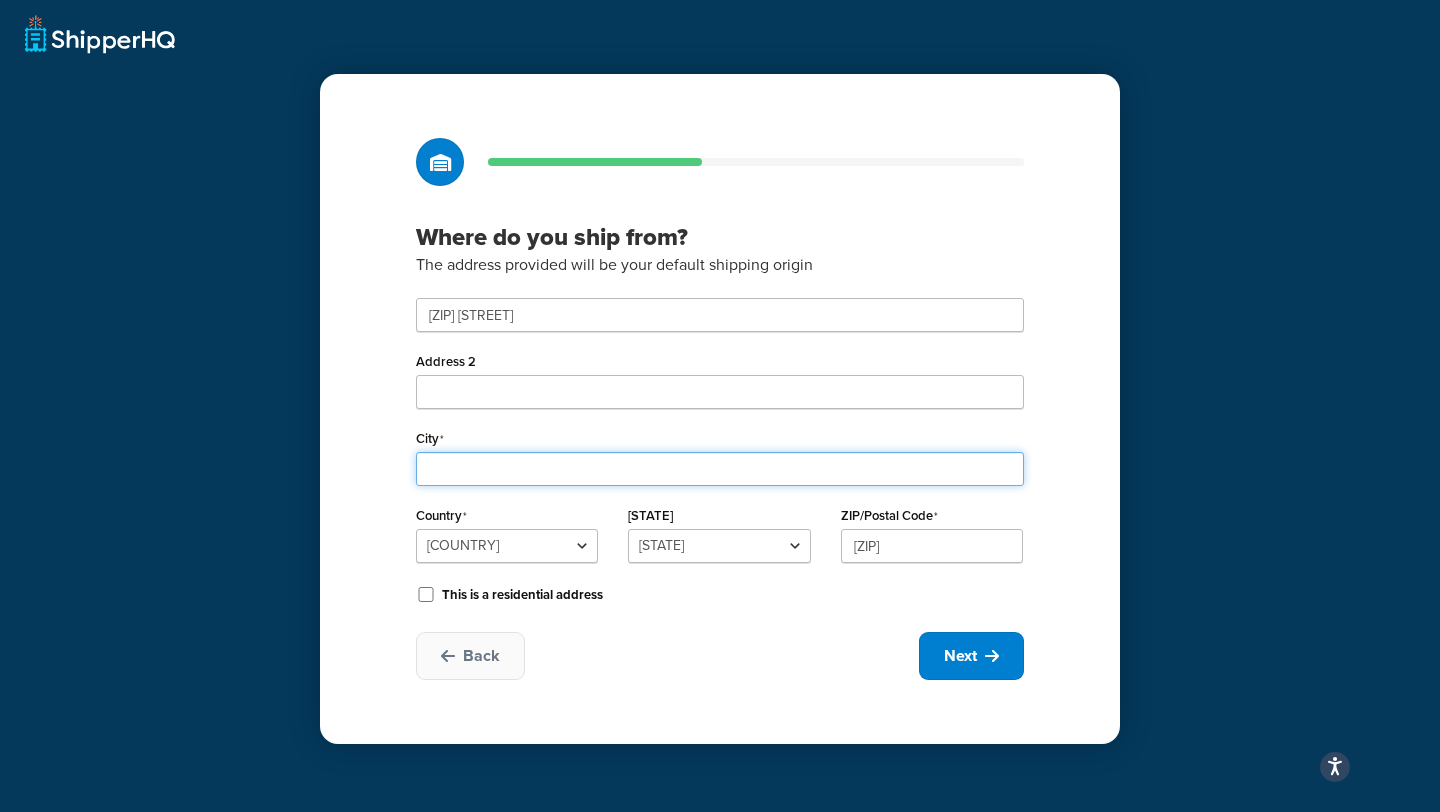 type on "R" 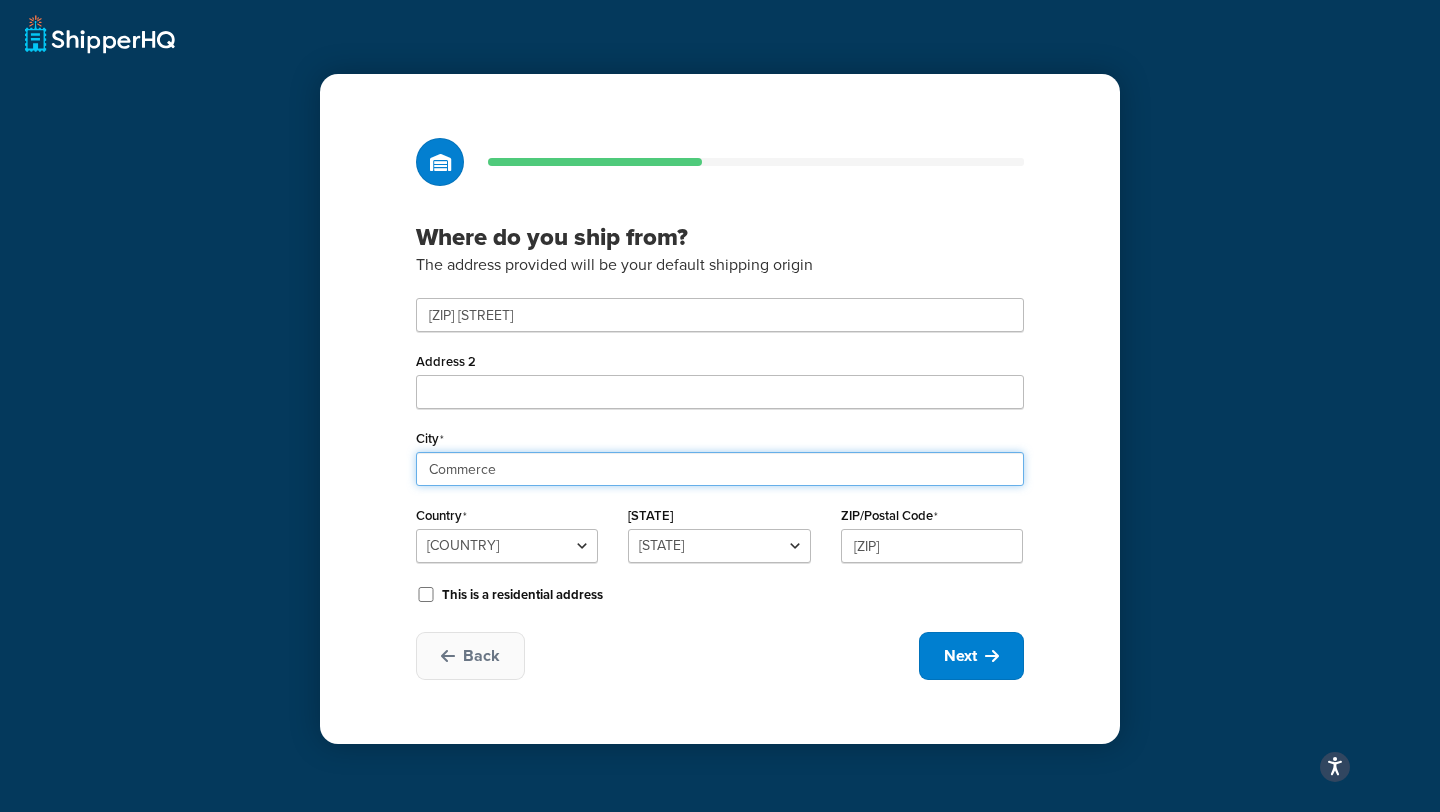 type on "Commerce" 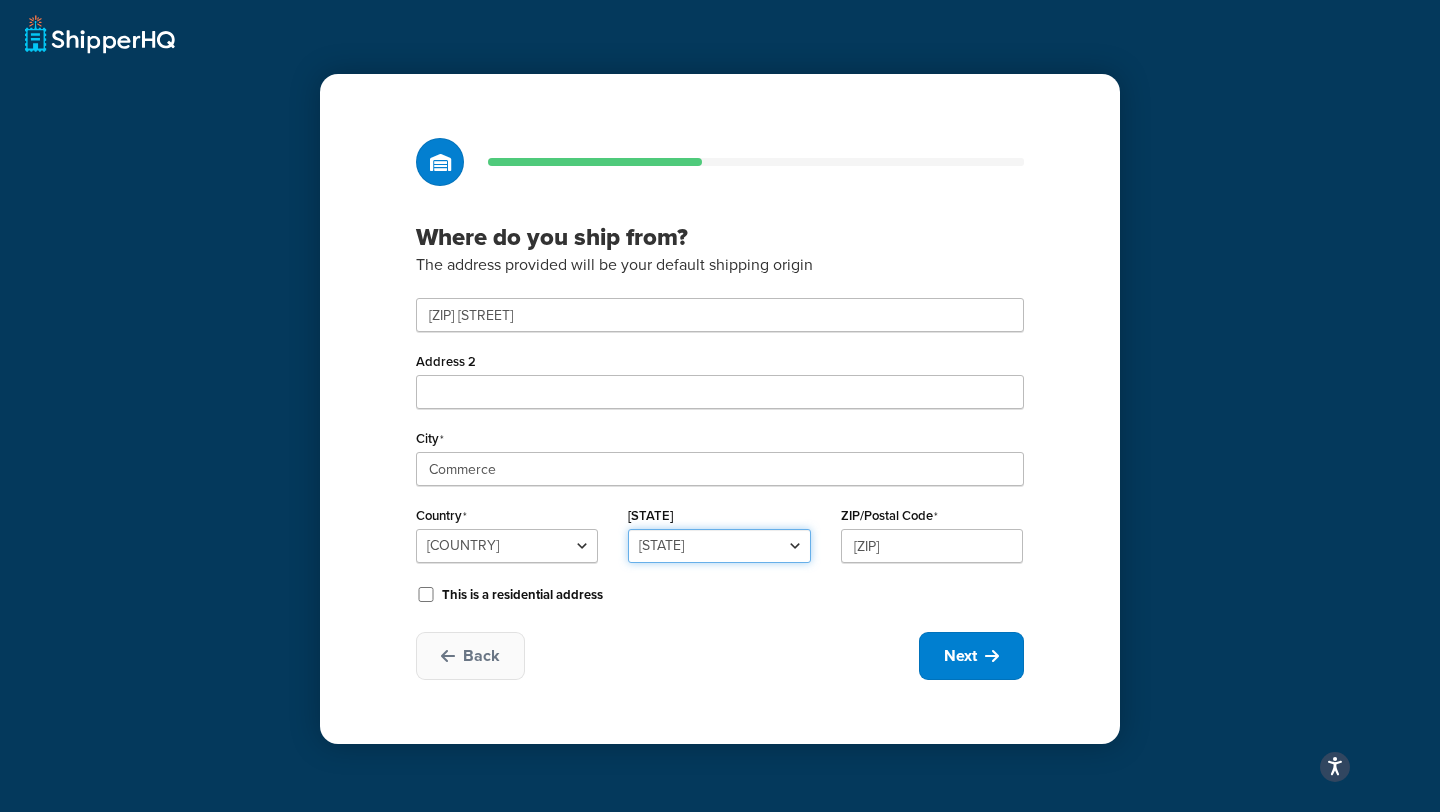 select on "5" 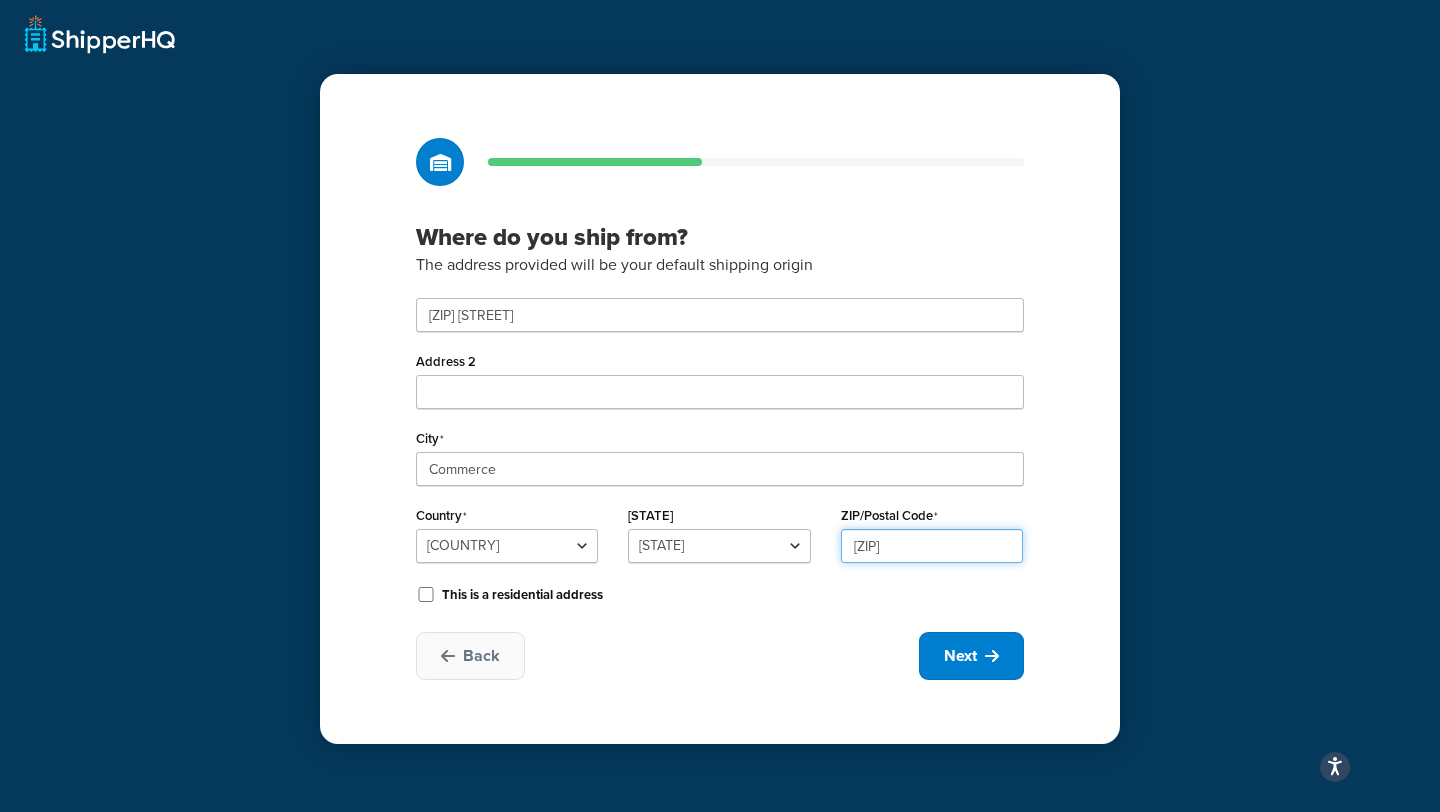 type on "[ZIP]" 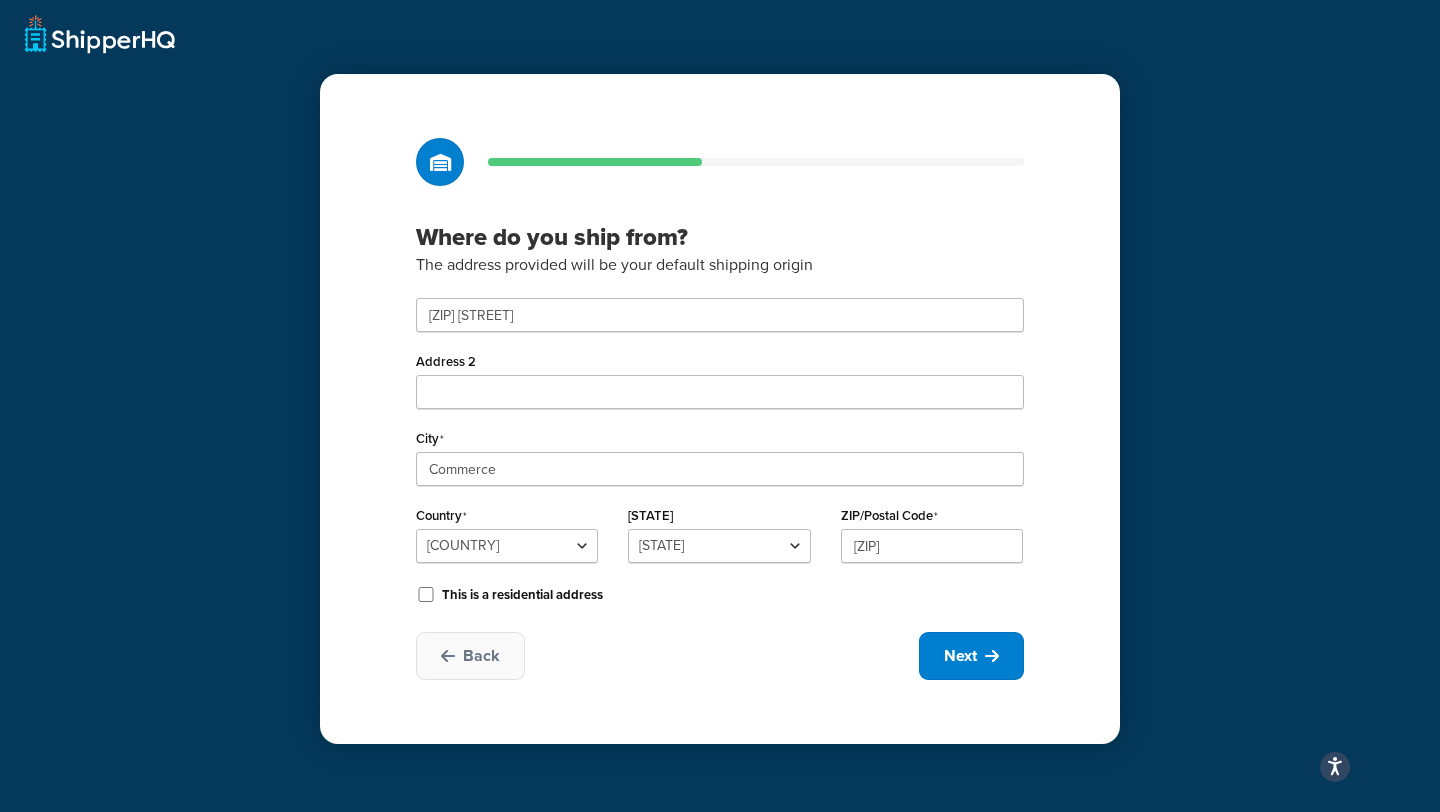 click on "[COUNTRY]" at bounding box center [720, 406] 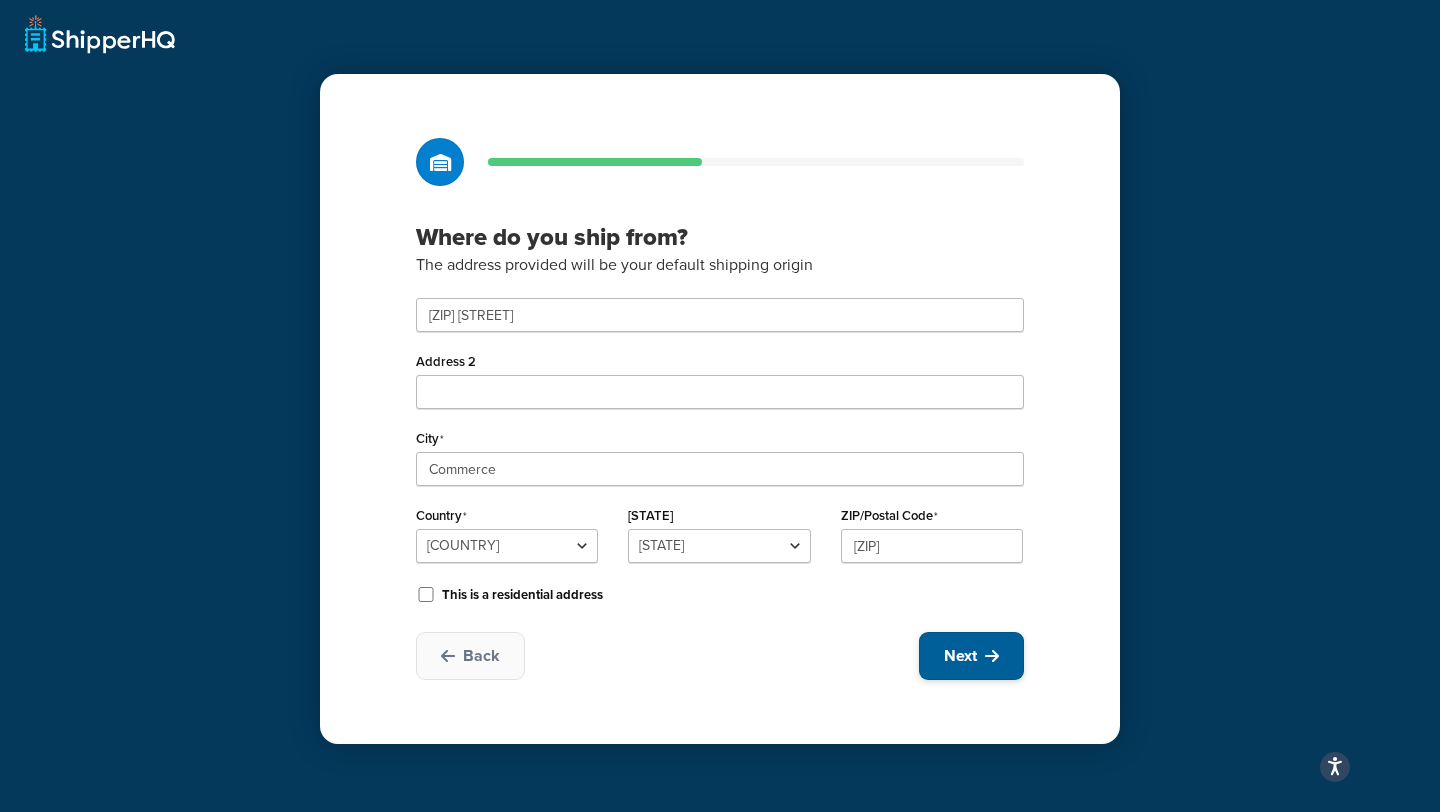 click on "Next" at bounding box center (971, 656) 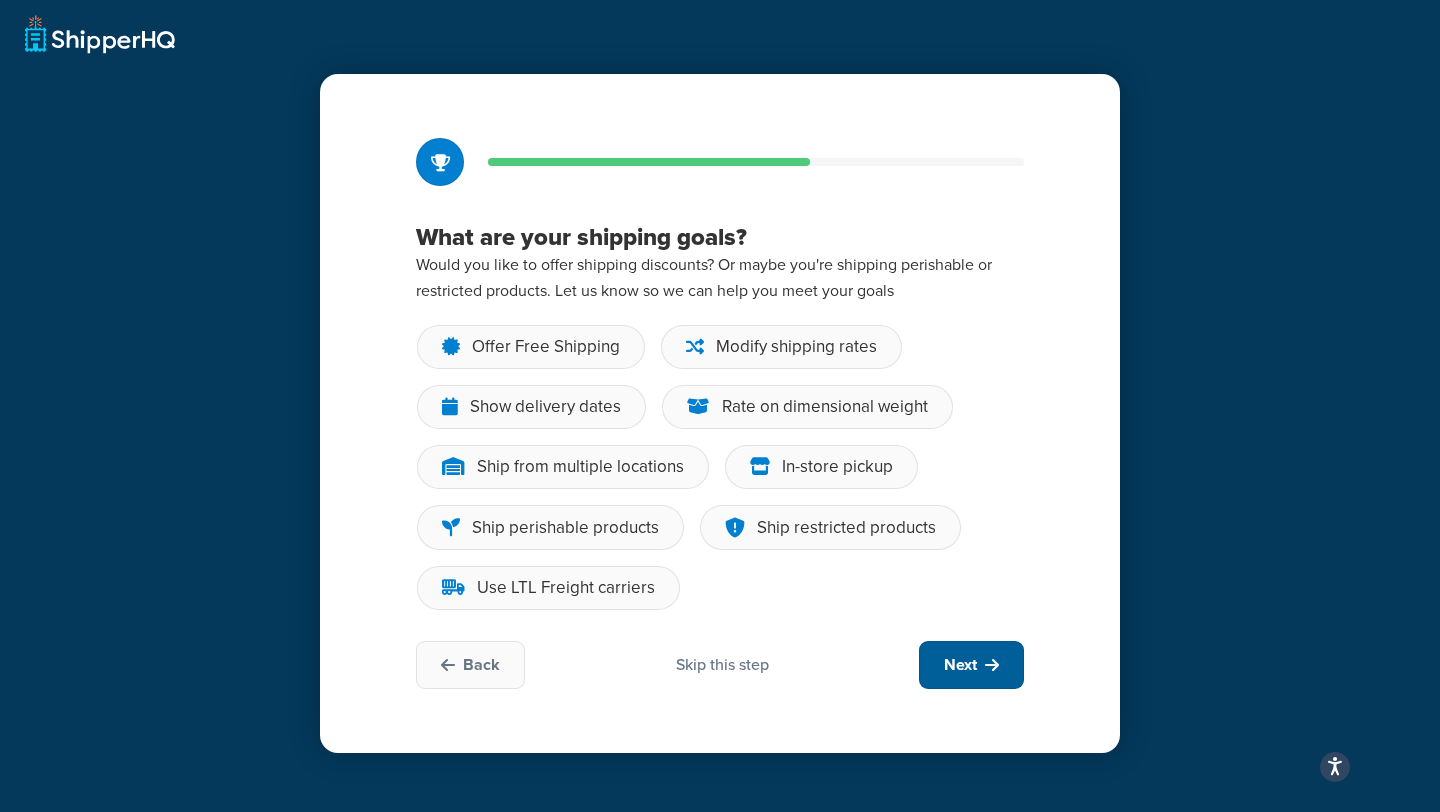 click on "Next" at bounding box center [960, 665] 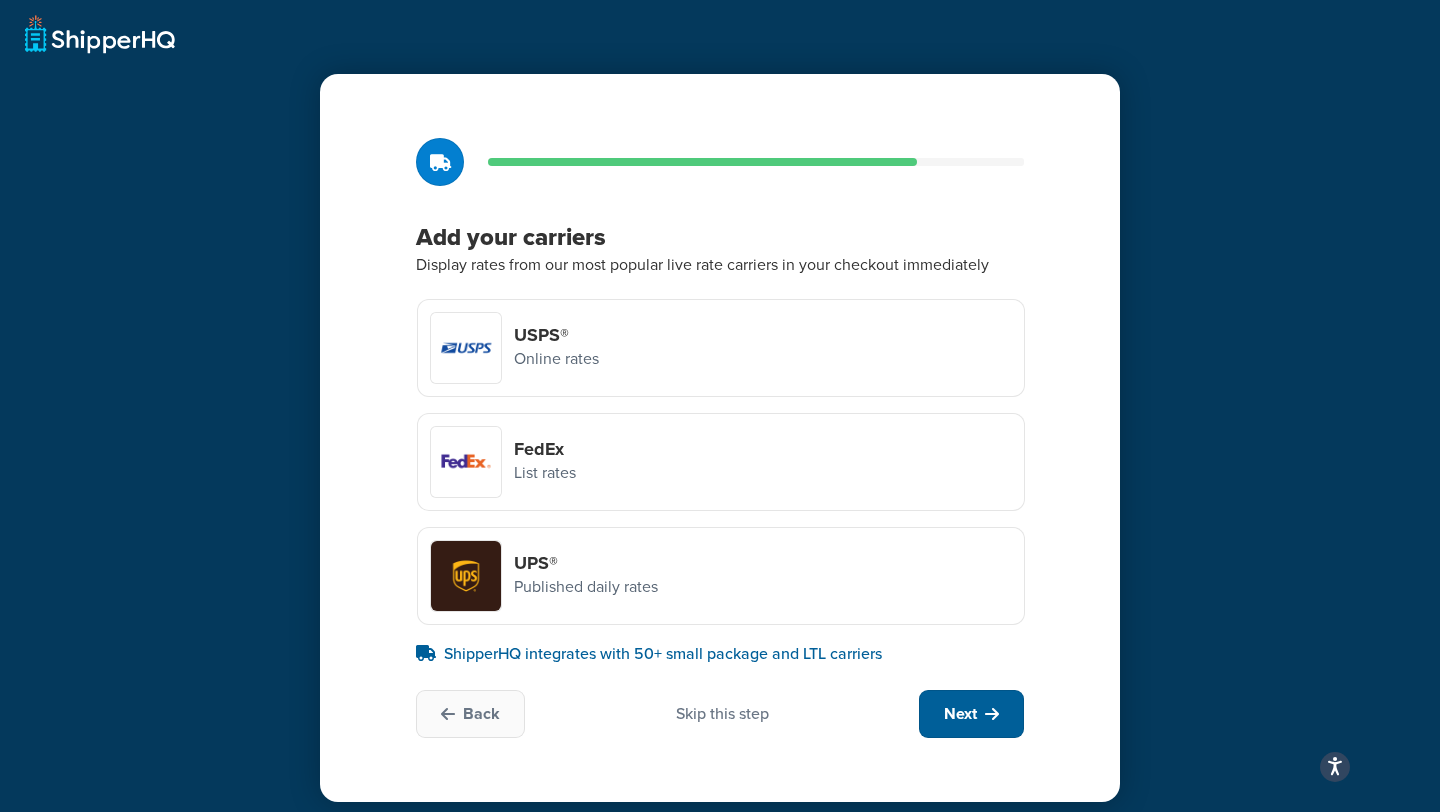 click on "Next" at bounding box center [971, 714] 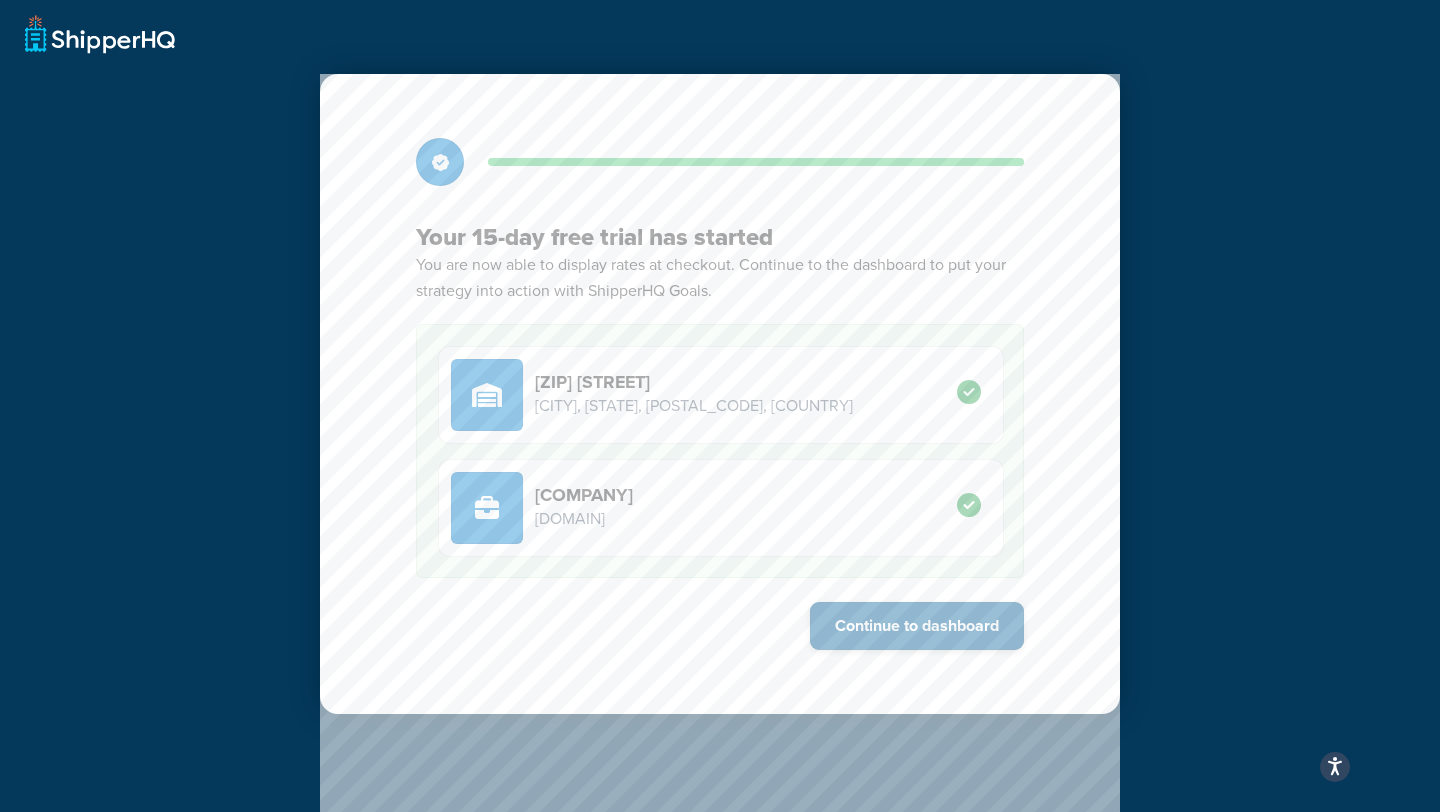 click on "Continue to dashboard" at bounding box center (917, 626) 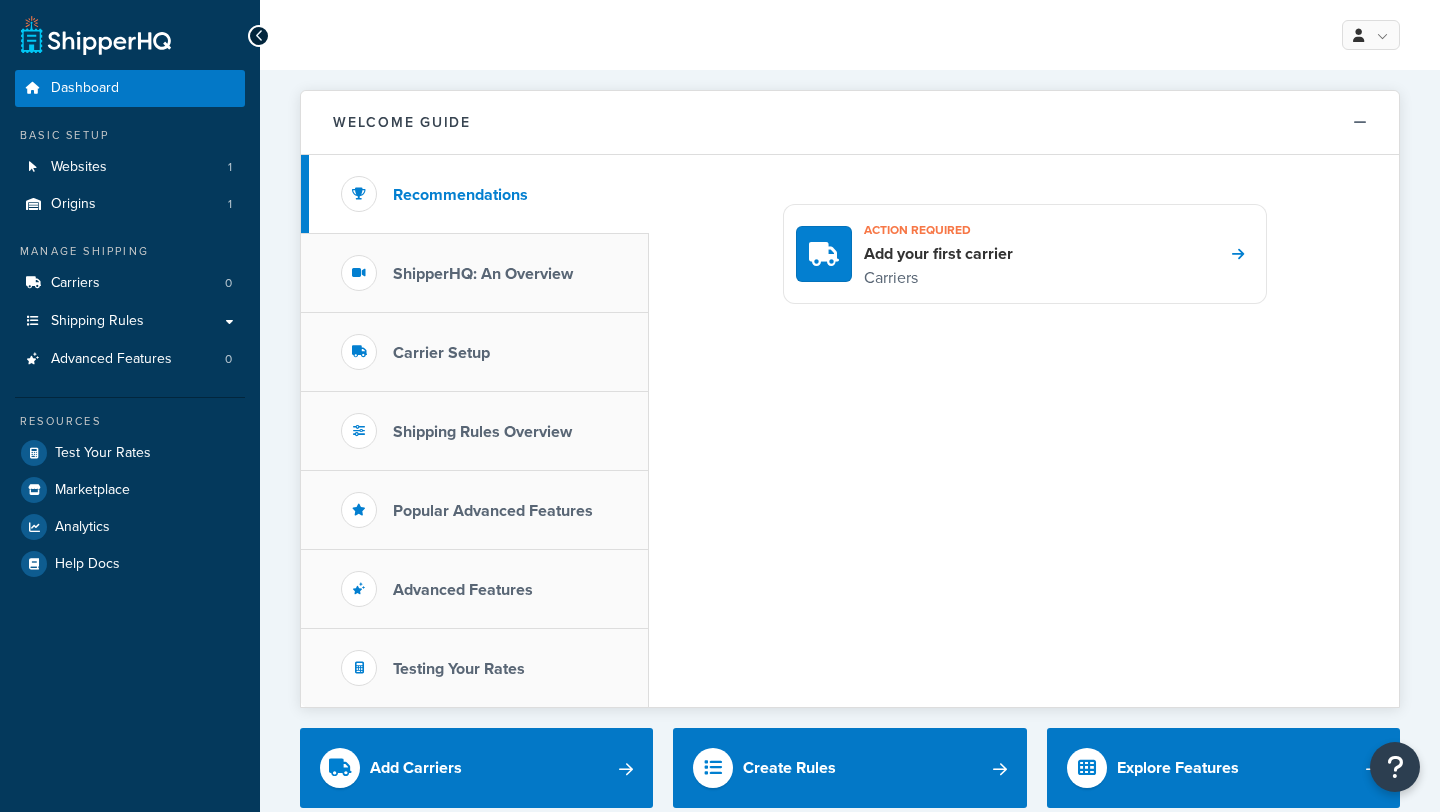 scroll, scrollTop: 0, scrollLeft: 0, axis: both 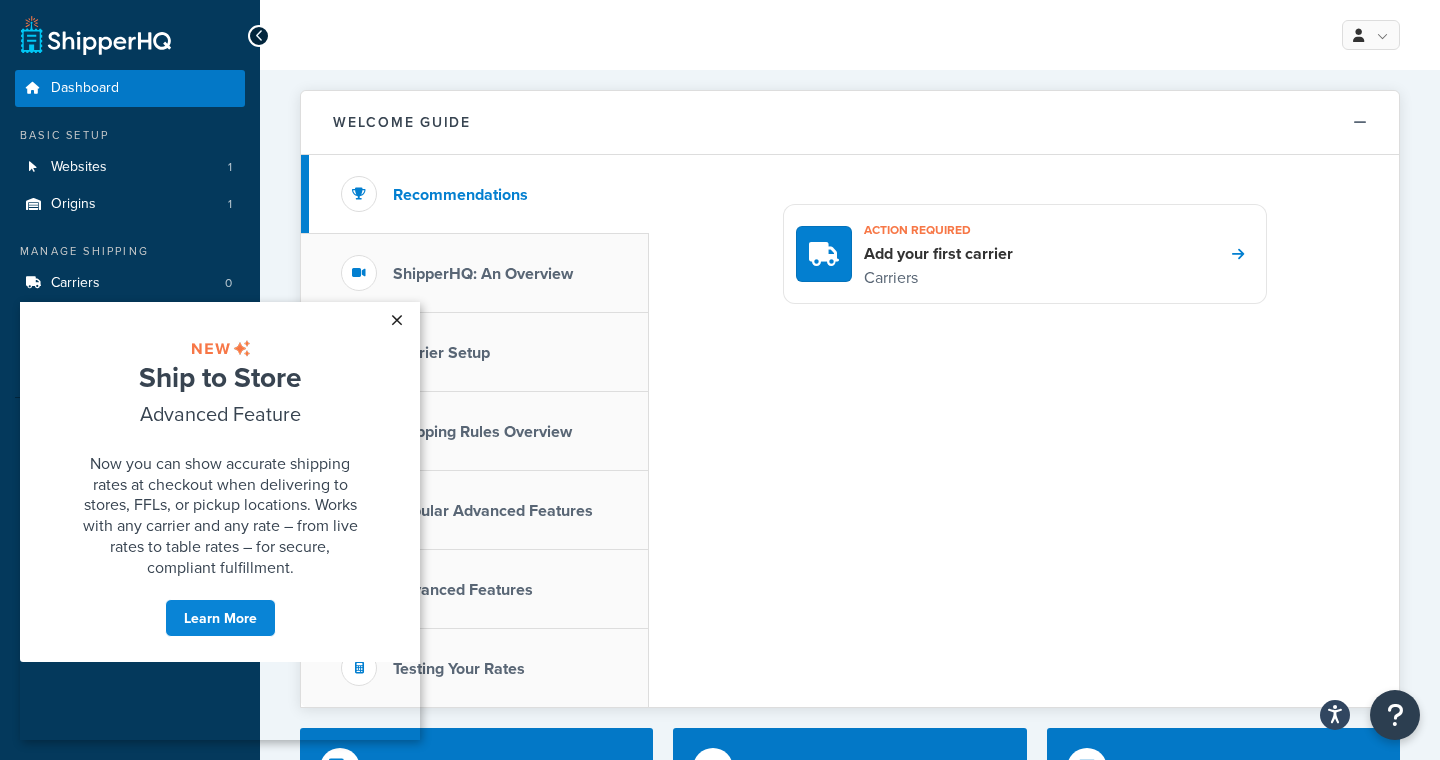 click on "×" at bounding box center (396, 320) 